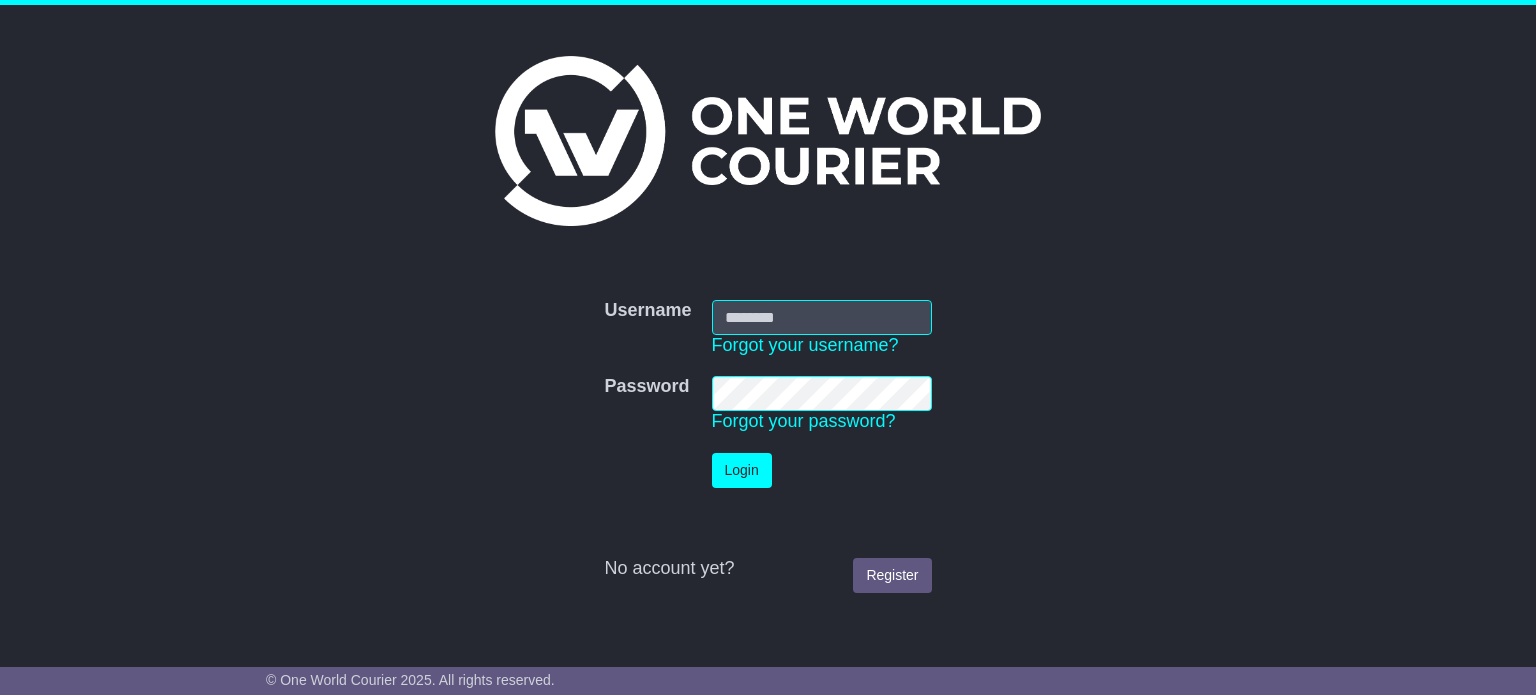 scroll, scrollTop: 0, scrollLeft: 0, axis: both 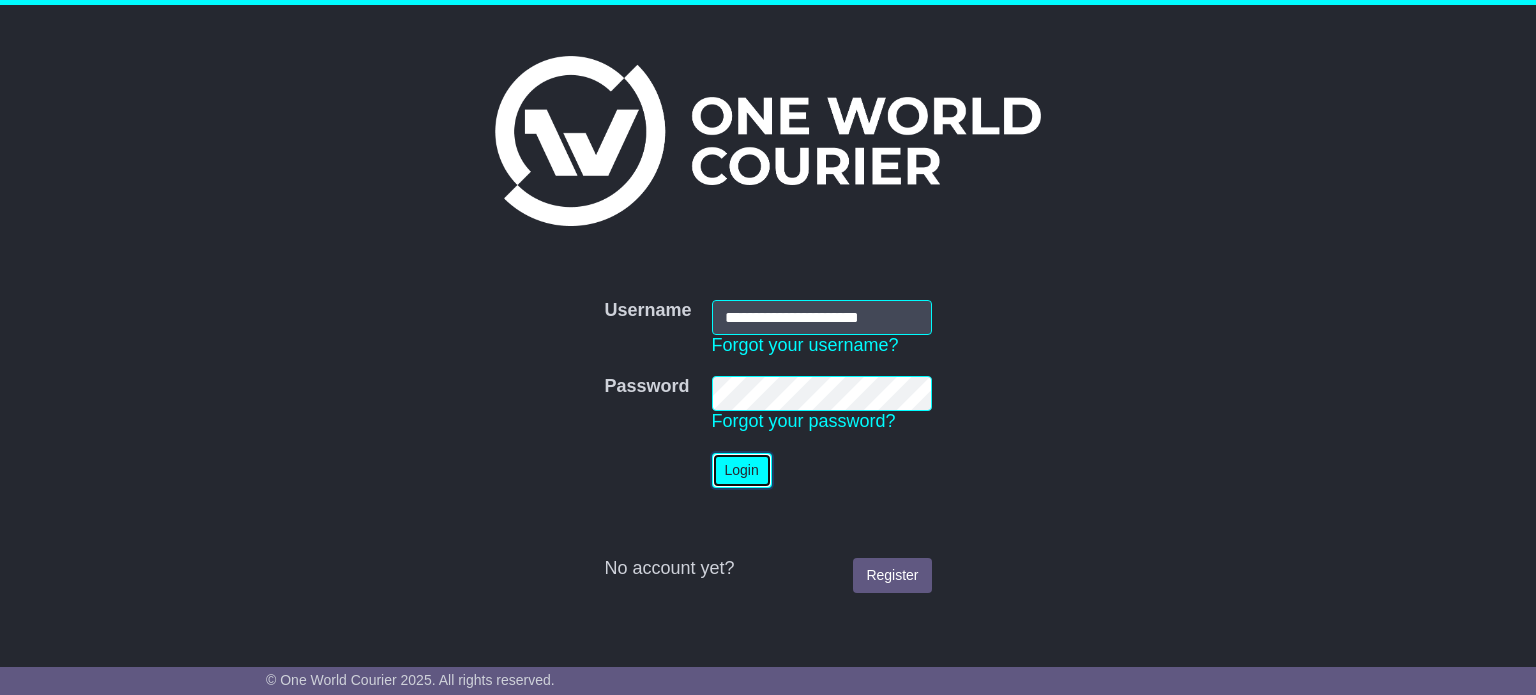click on "Login" at bounding box center [742, 470] 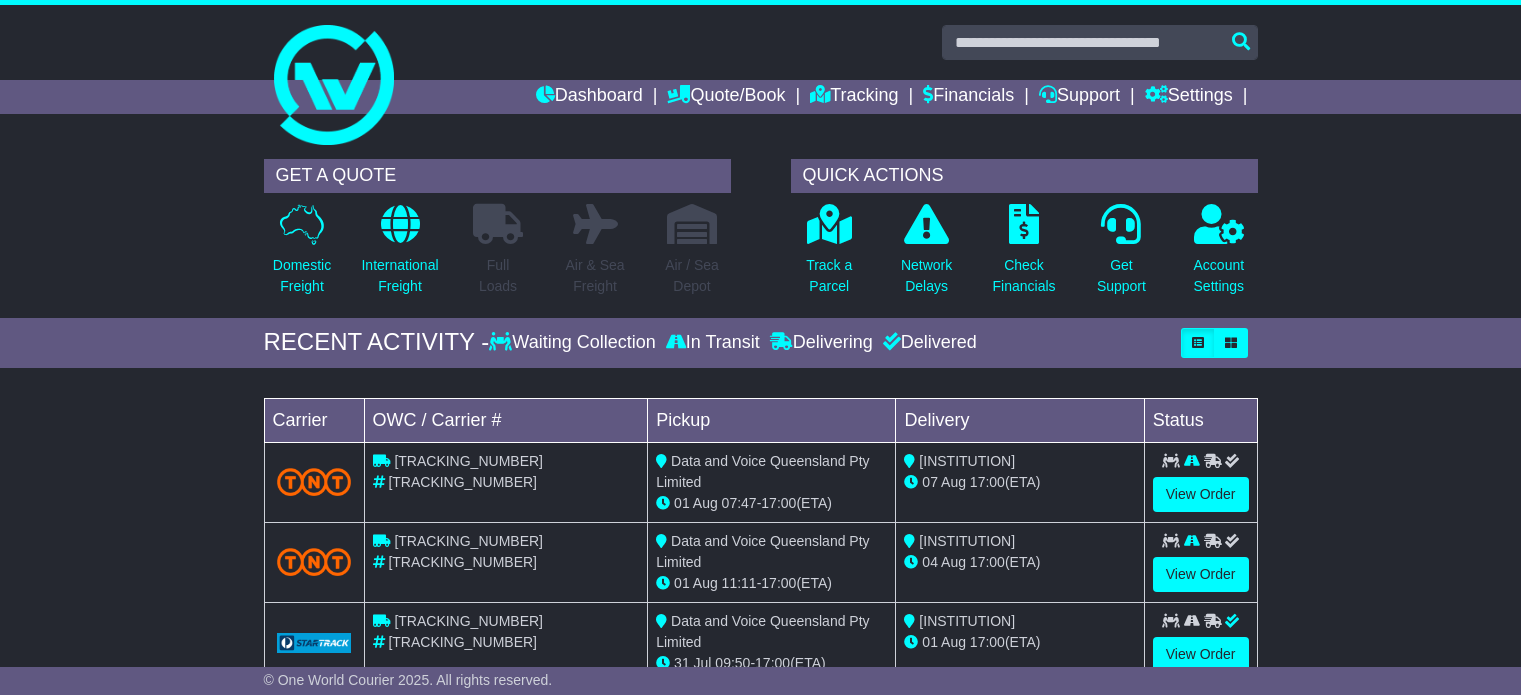 scroll, scrollTop: 0, scrollLeft: 0, axis: both 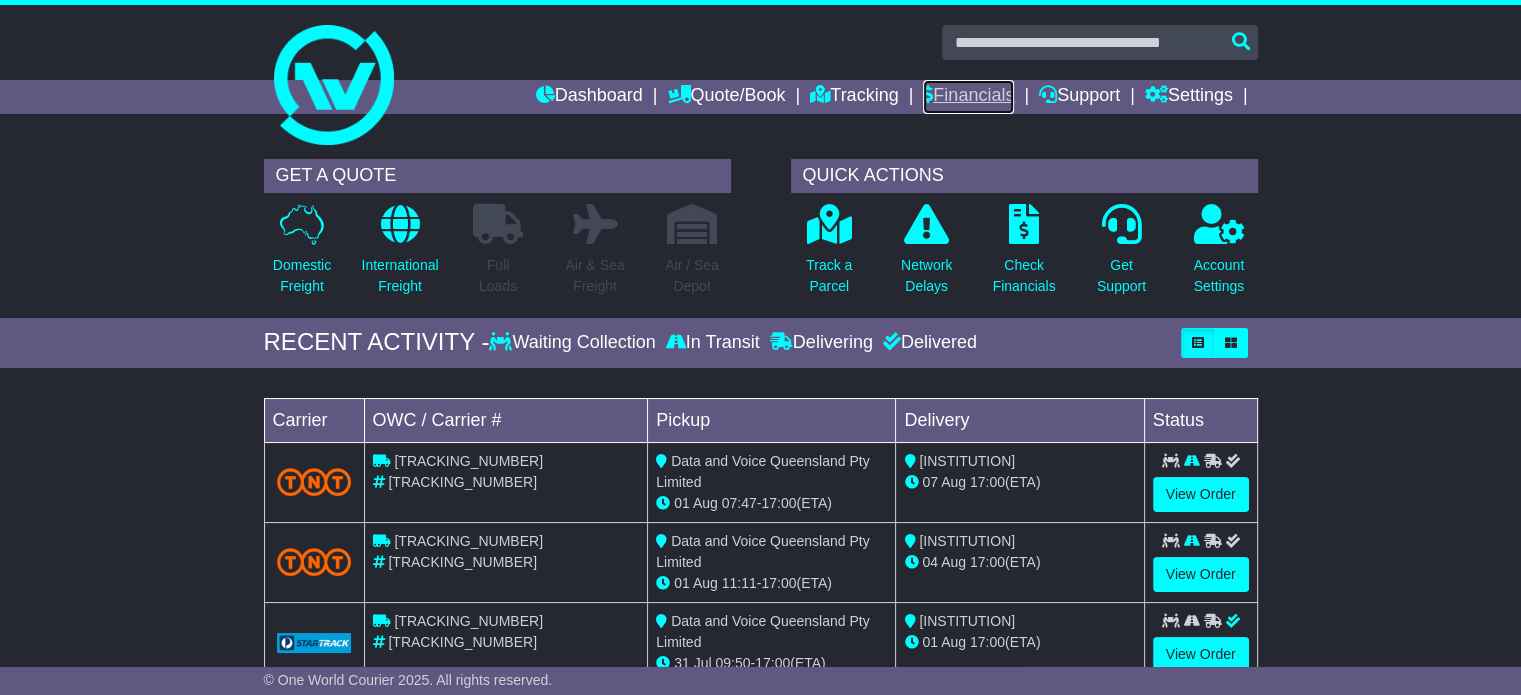 click on "Financials" at bounding box center (968, 97) 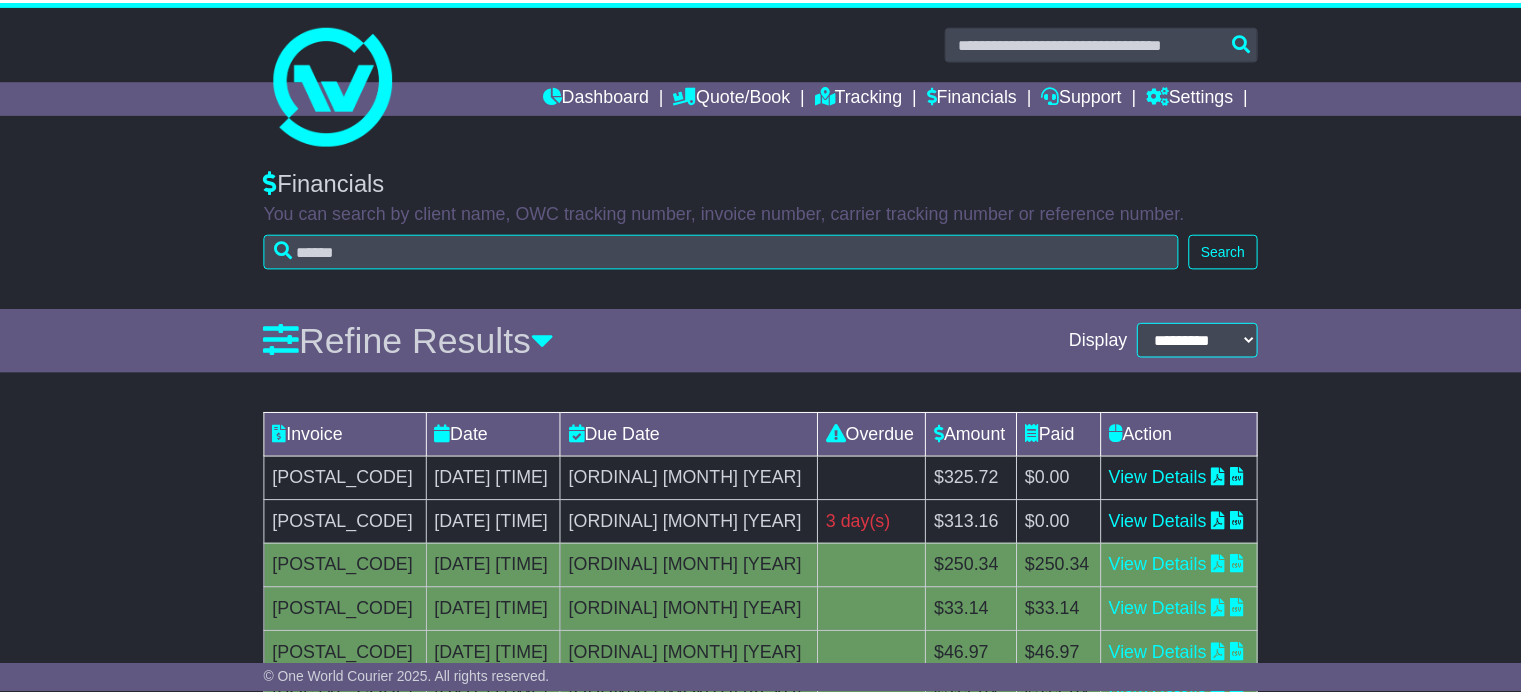 scroll, scrollTop: 0, scrollLeft: 0, axis: both 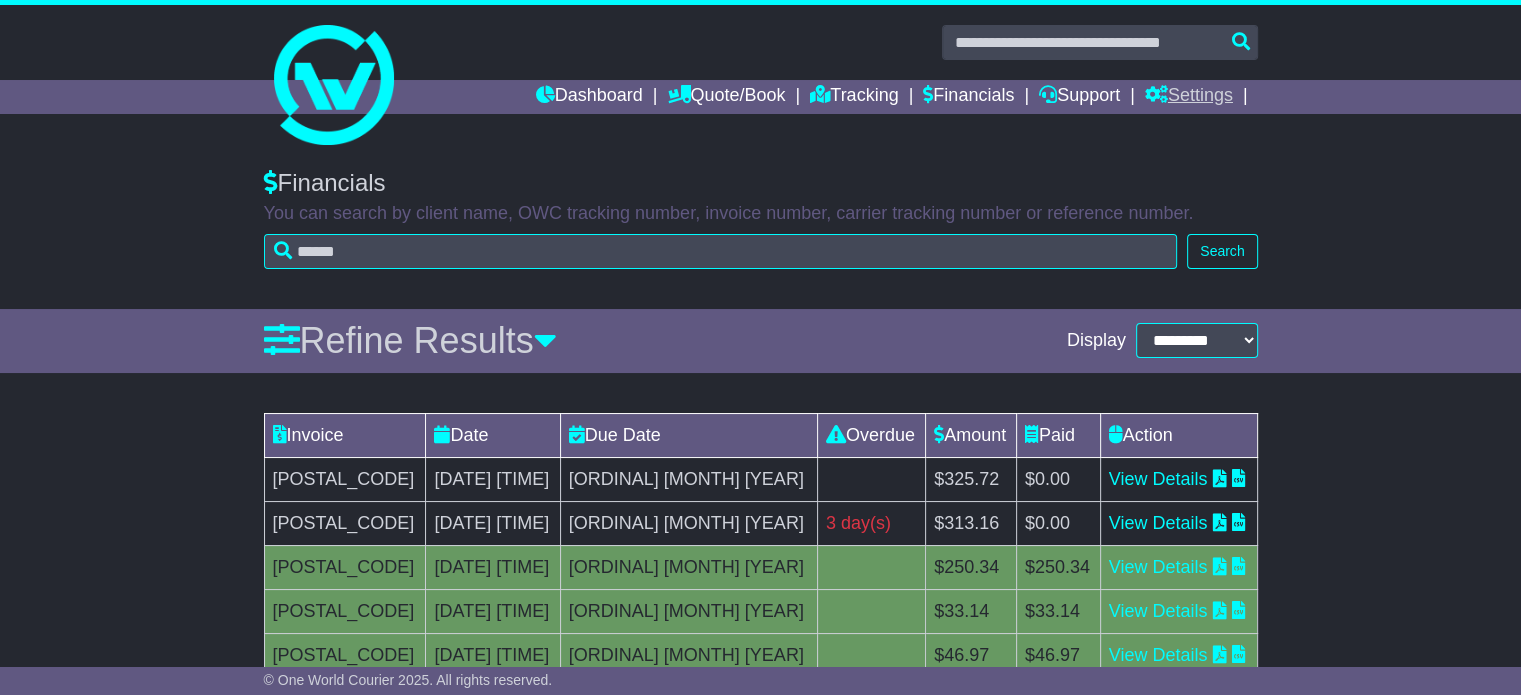 click on "Settings" at bounding box center [1189, 97] 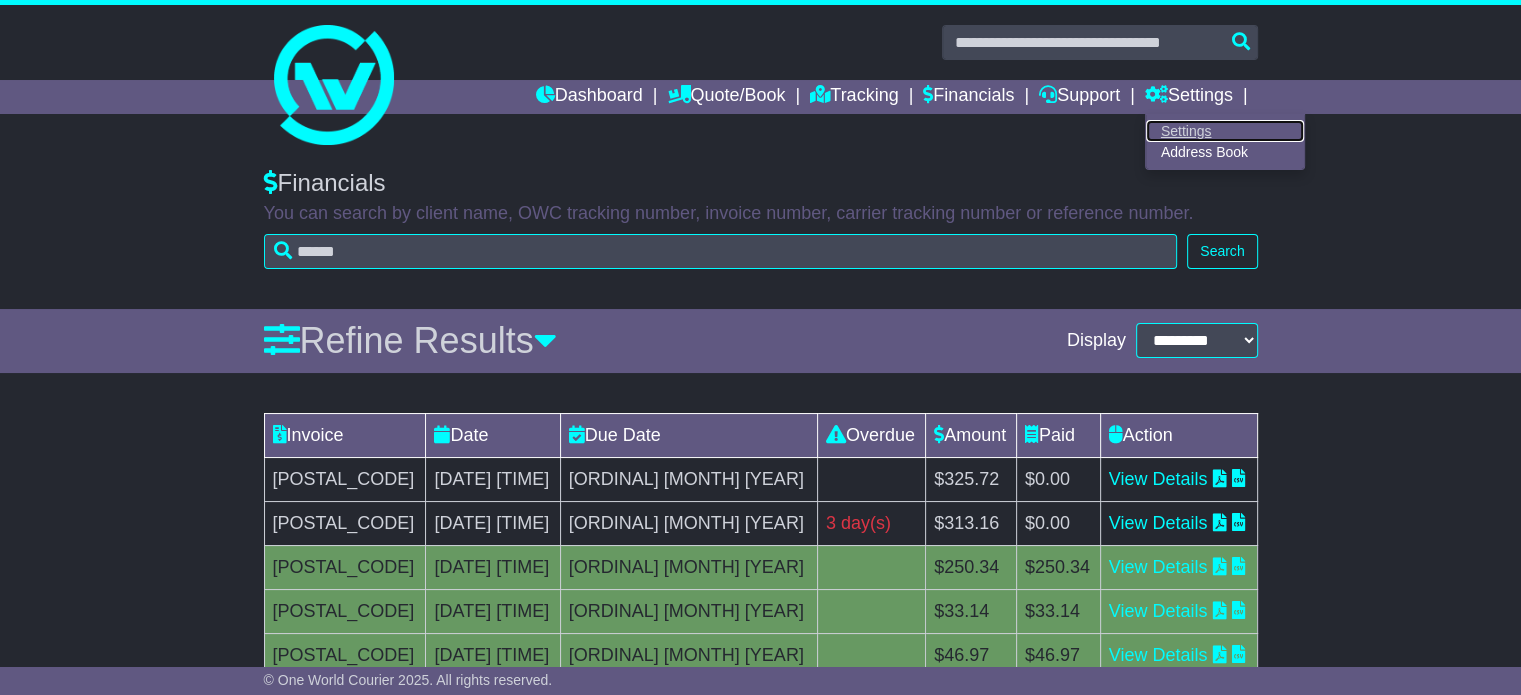 click on "Settings" at bounding box center [1225, 131] 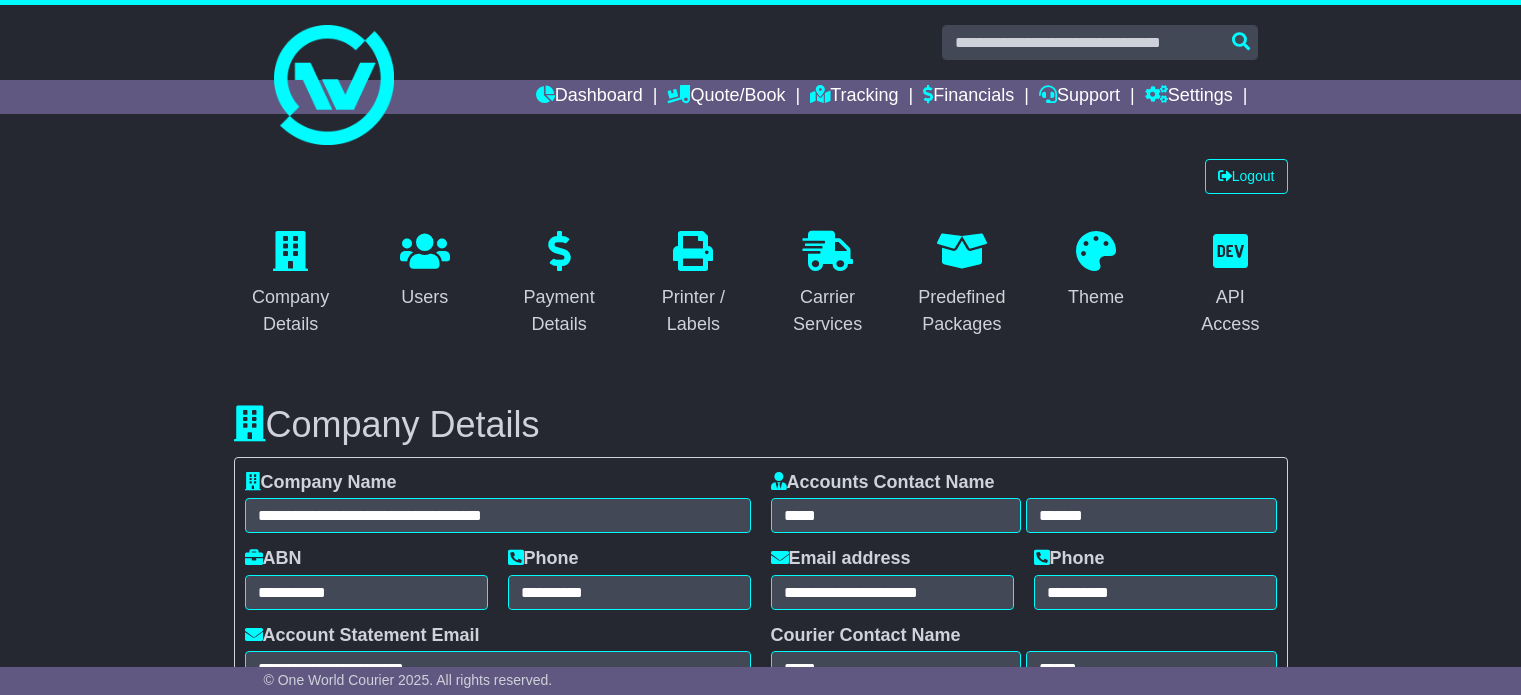 select on "**********" 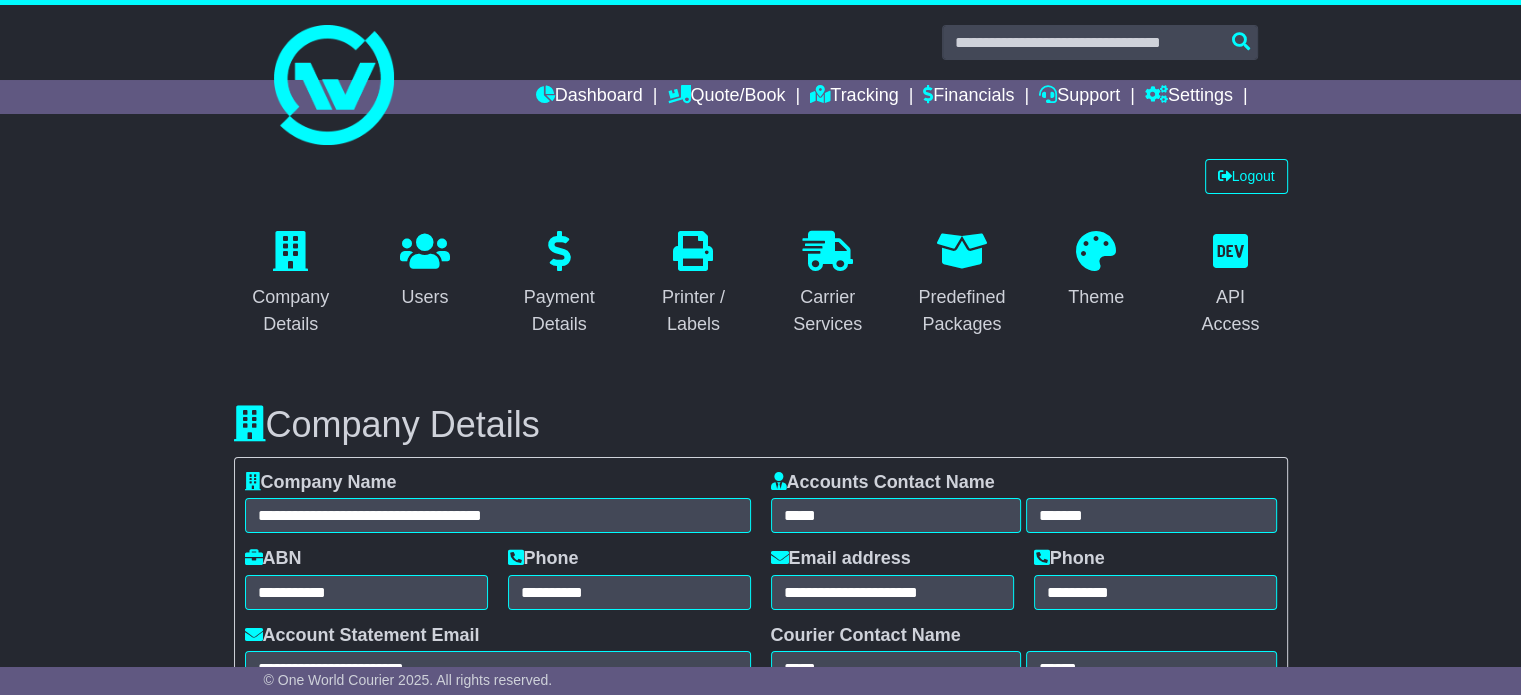 scroll, scrollTop: 0, scrollLeft: 0, axis: both 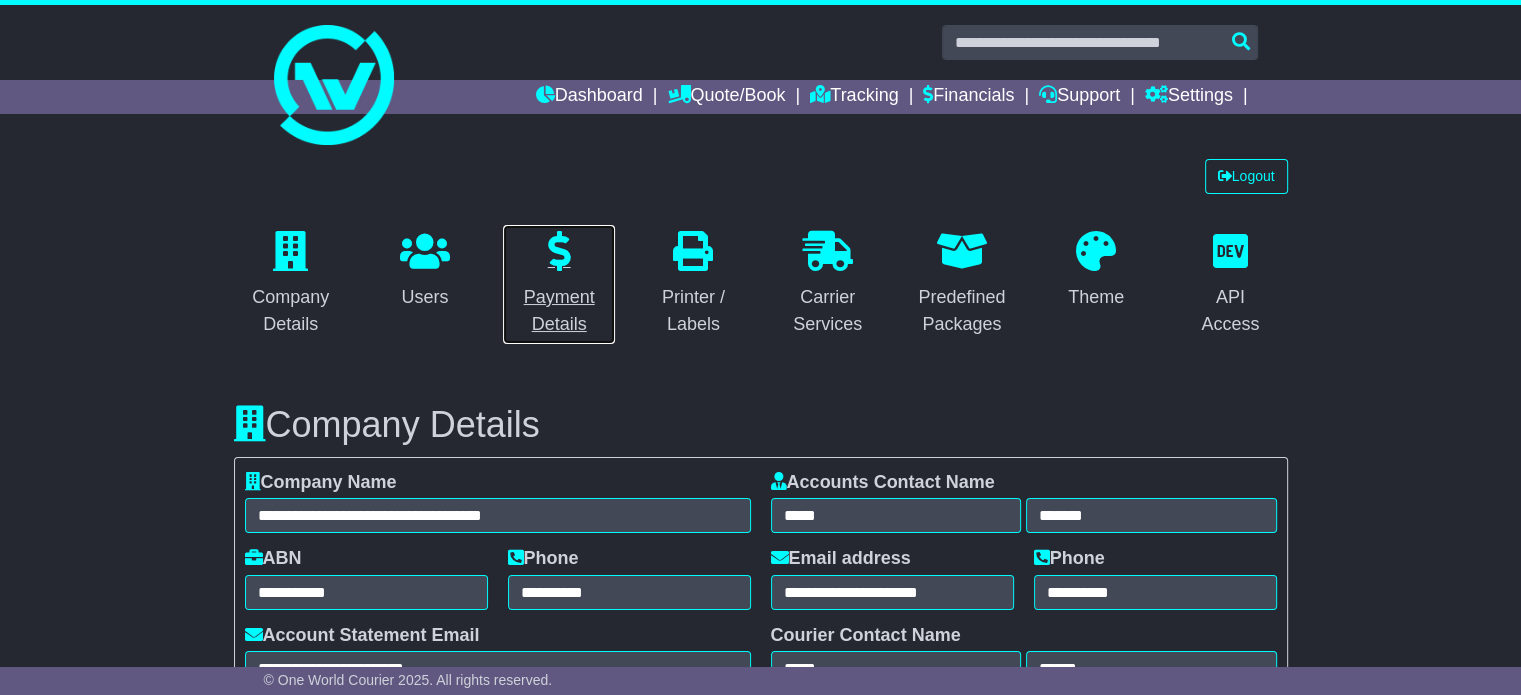 click on "Payment Details" at bounding box center [559, 311] 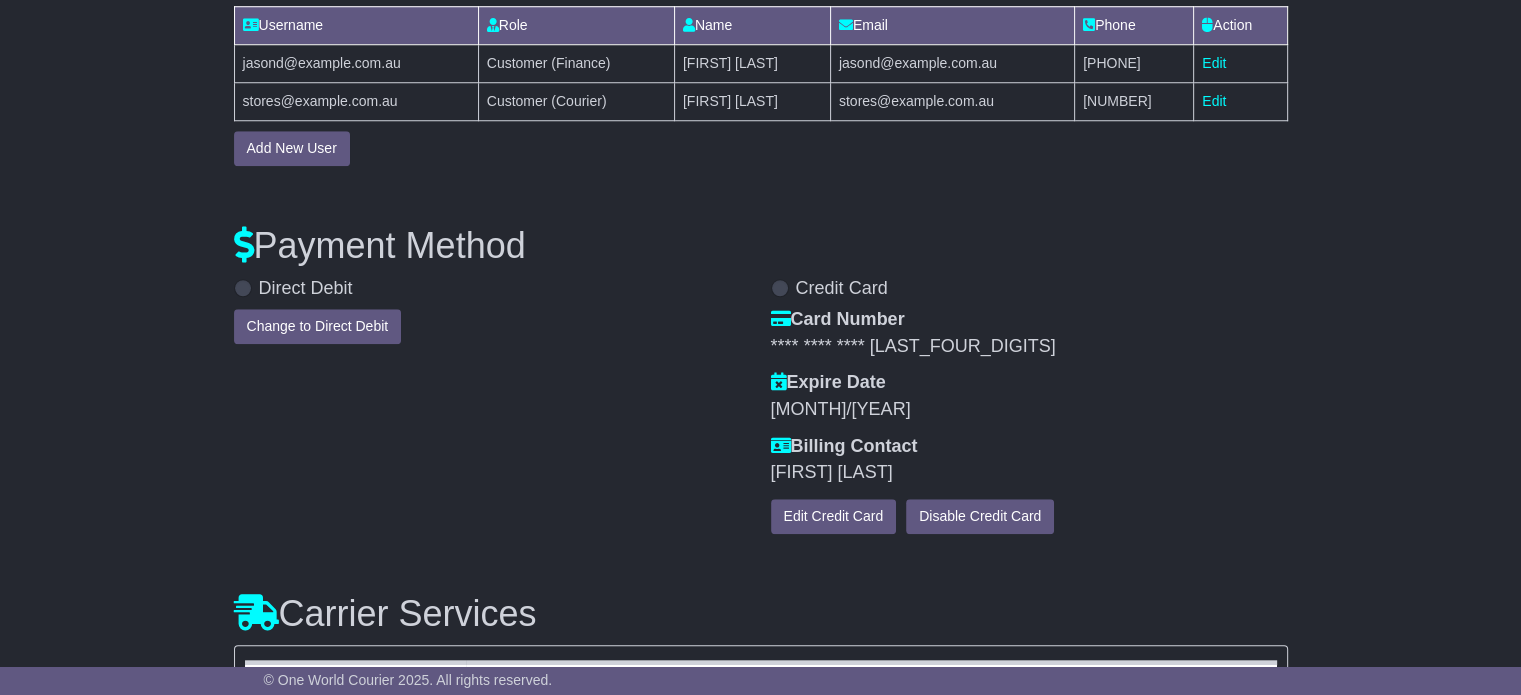 scroll, scrollTop: 1936, scrollLeft: 0, axis: vertical 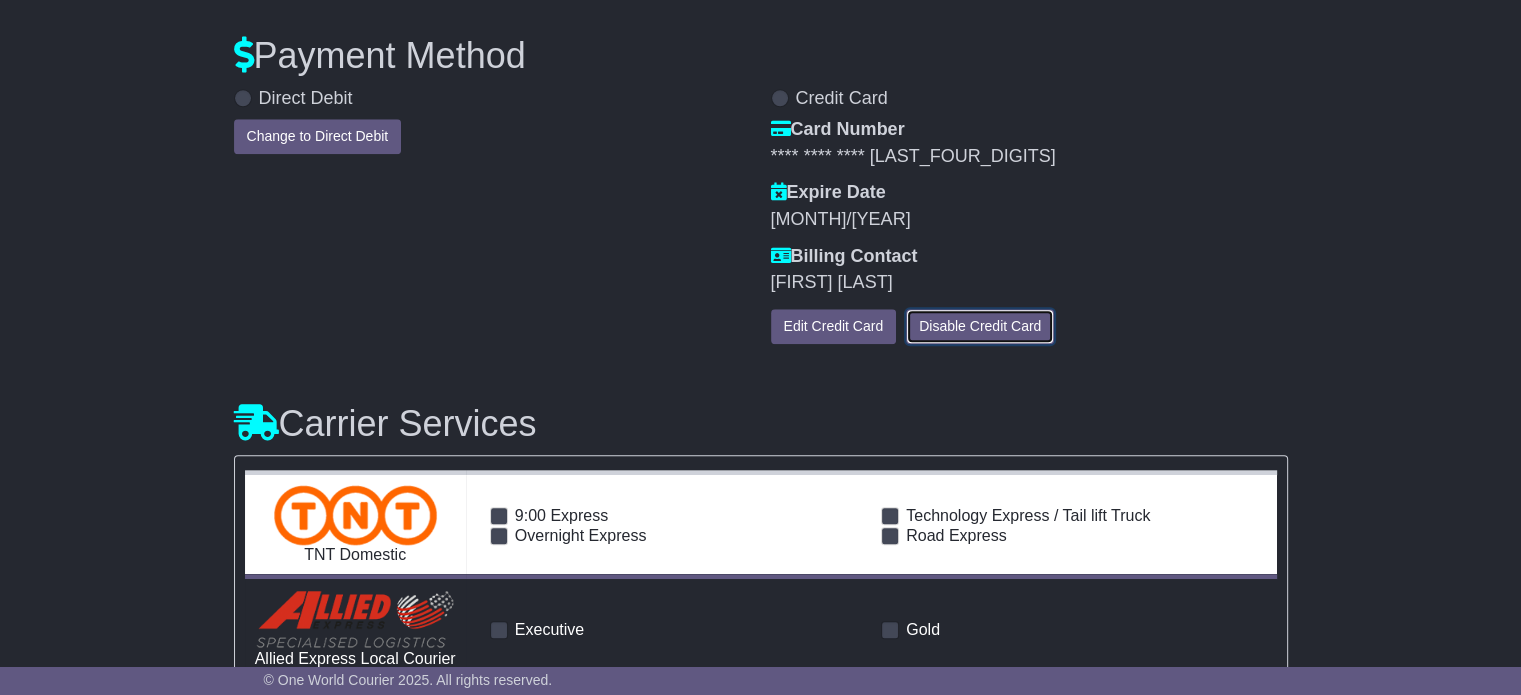 click on "Disable Credit Card" at bounding box center (980, 326) 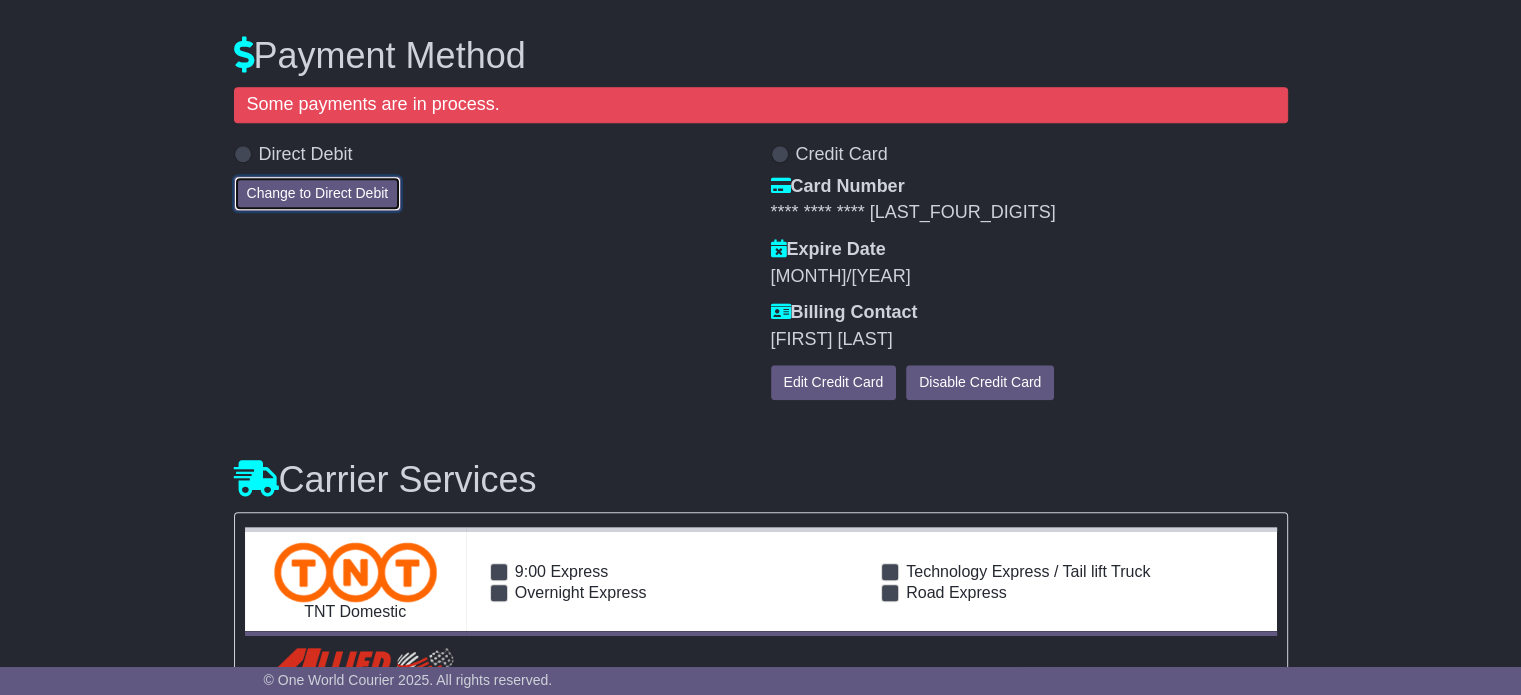 click on "Change to Direct Debit" at bounding box center [318, 193] 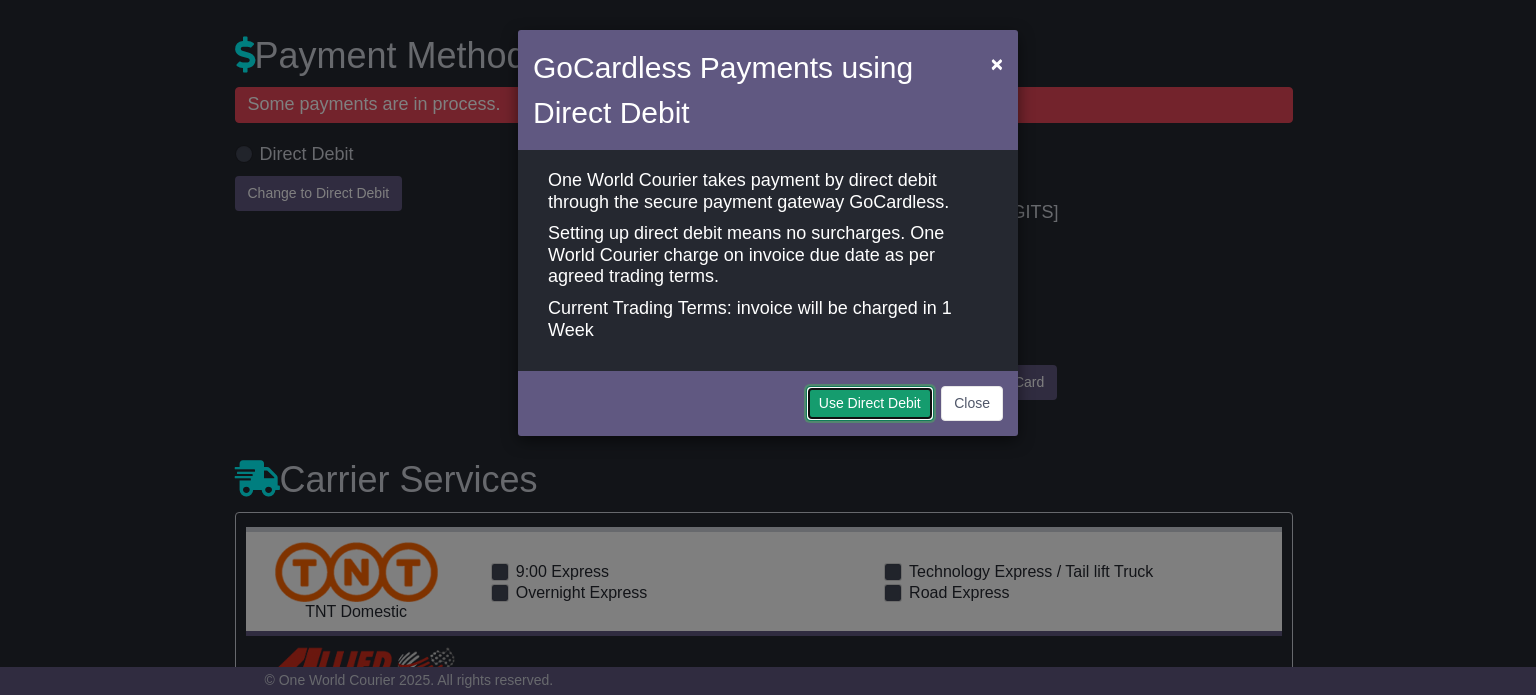 click on "Use Direct Debit" at bounding box center (870, 403) 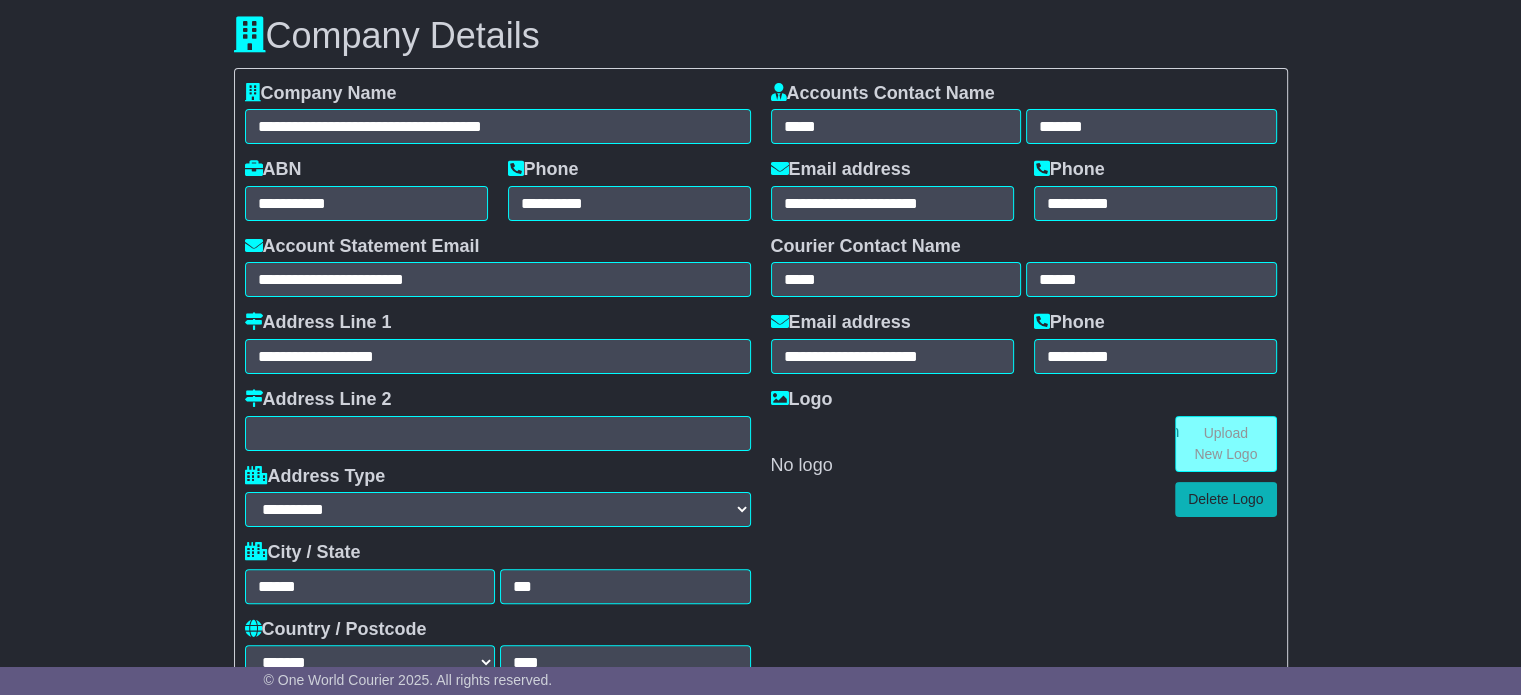 scroll, scrollTop: 397, scrollLeft: 0, axis: vertical 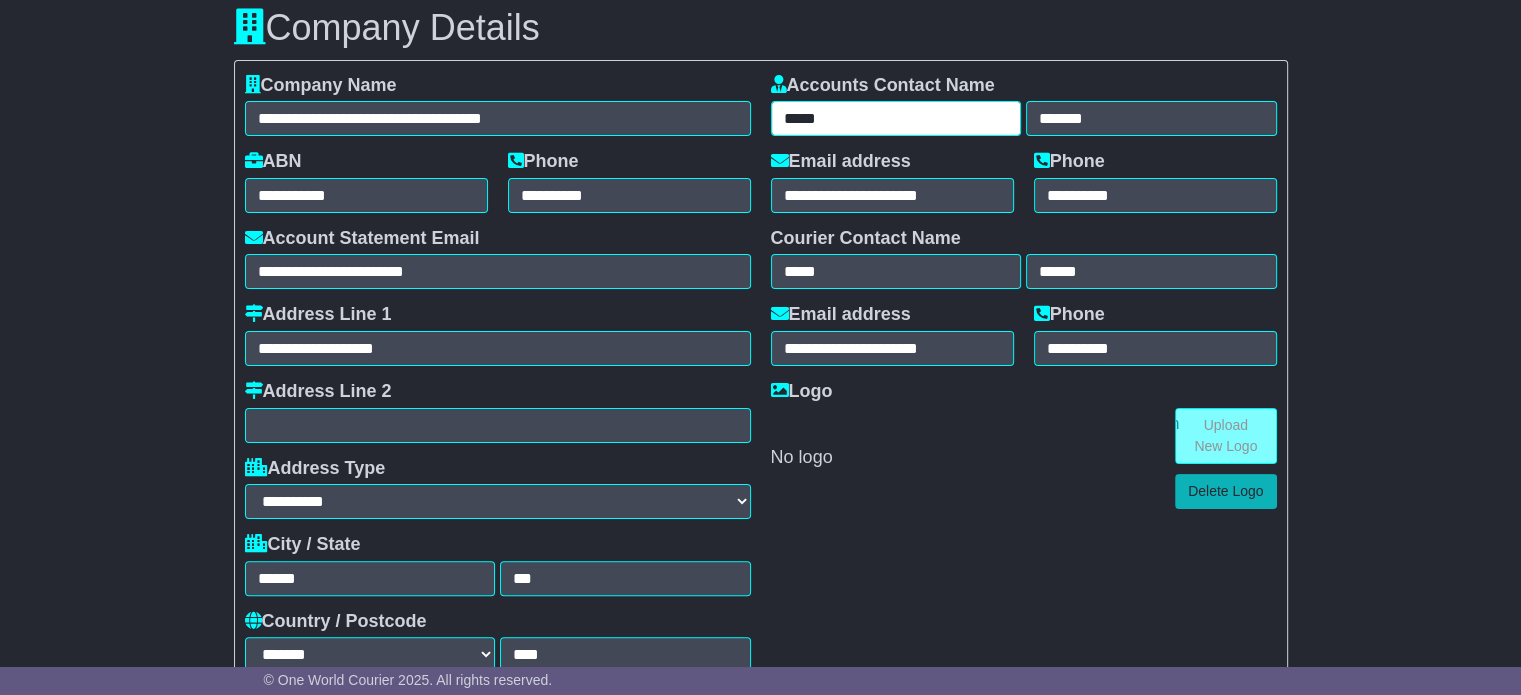 drag, startPoint x: 856, startPoint y: 117, endPoint x: 767, endPoint y: 115, distance: 89.02247 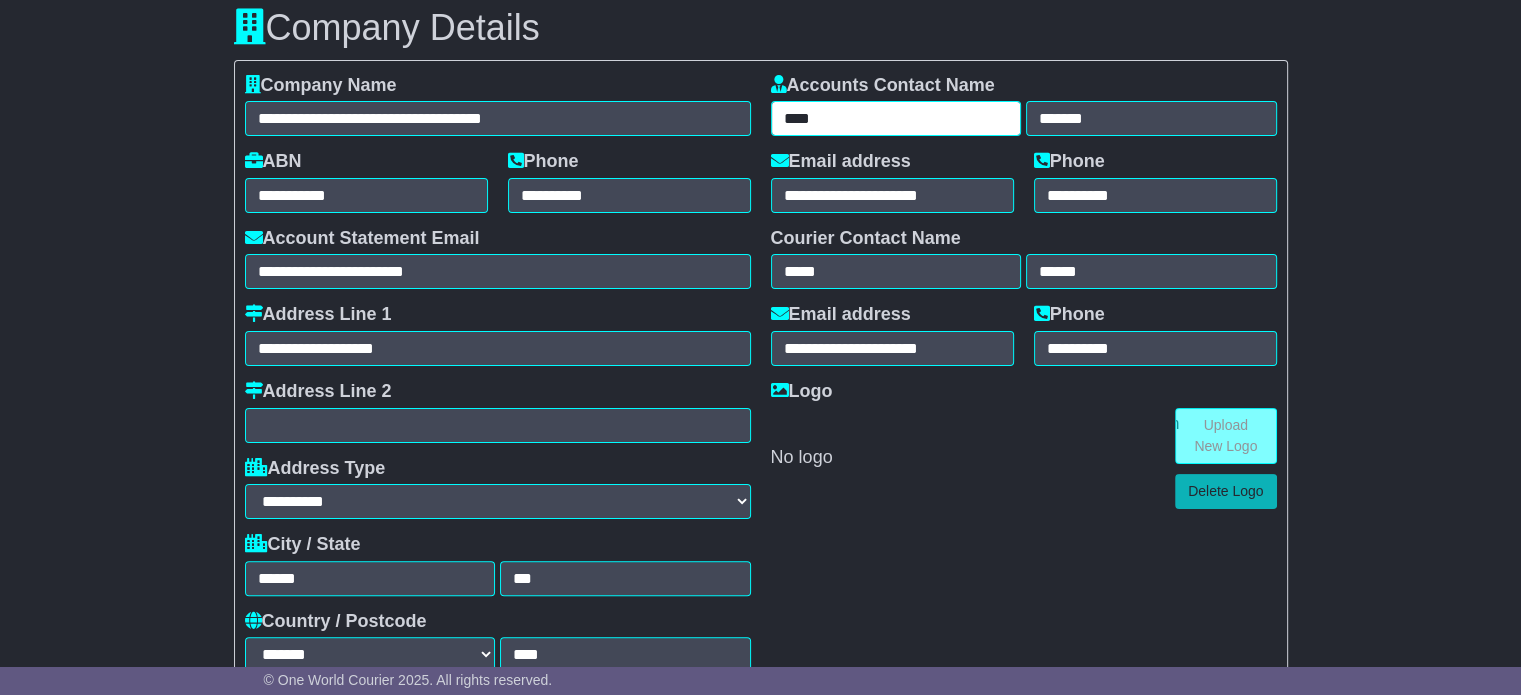 type on "****" 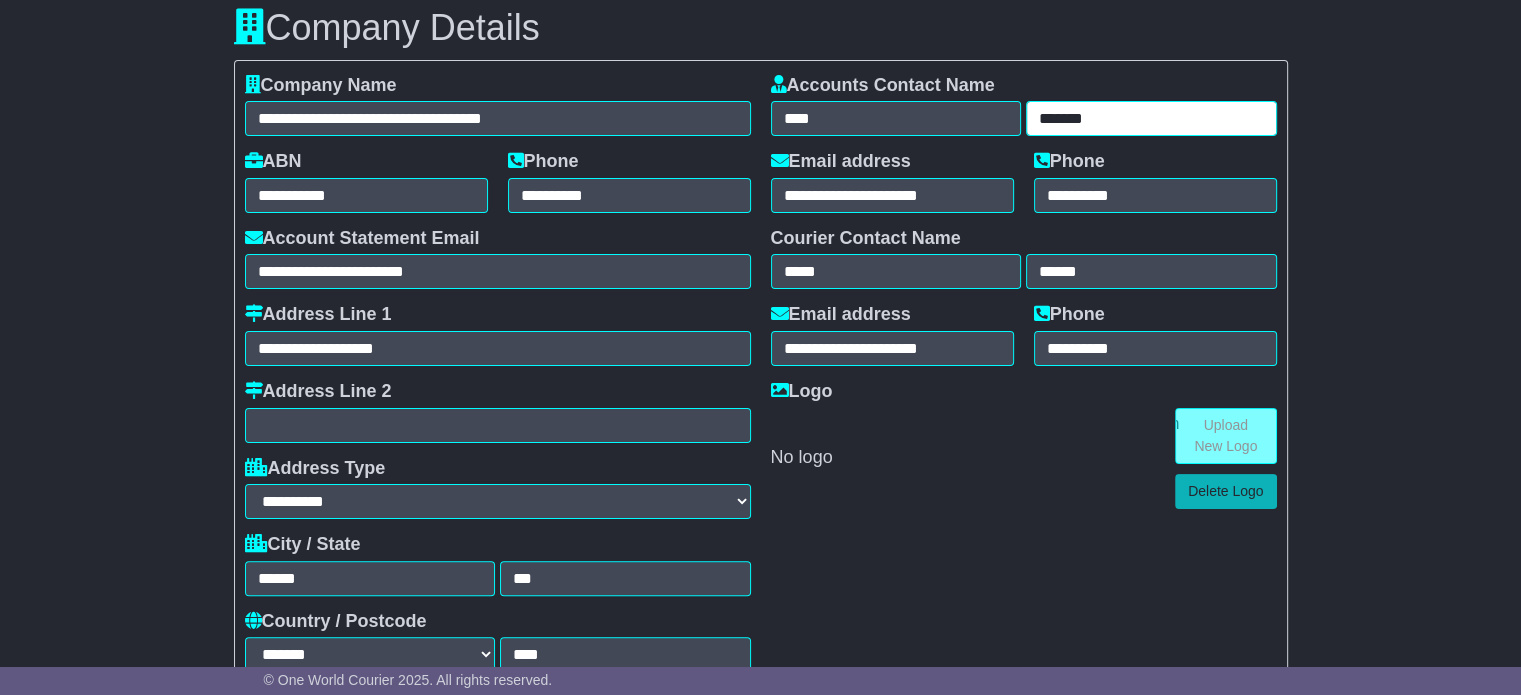 drag, startPoint x: 1140, startPoint y: 111, endPoint x: 1010, endPoint y: 113, distance: 130.01538 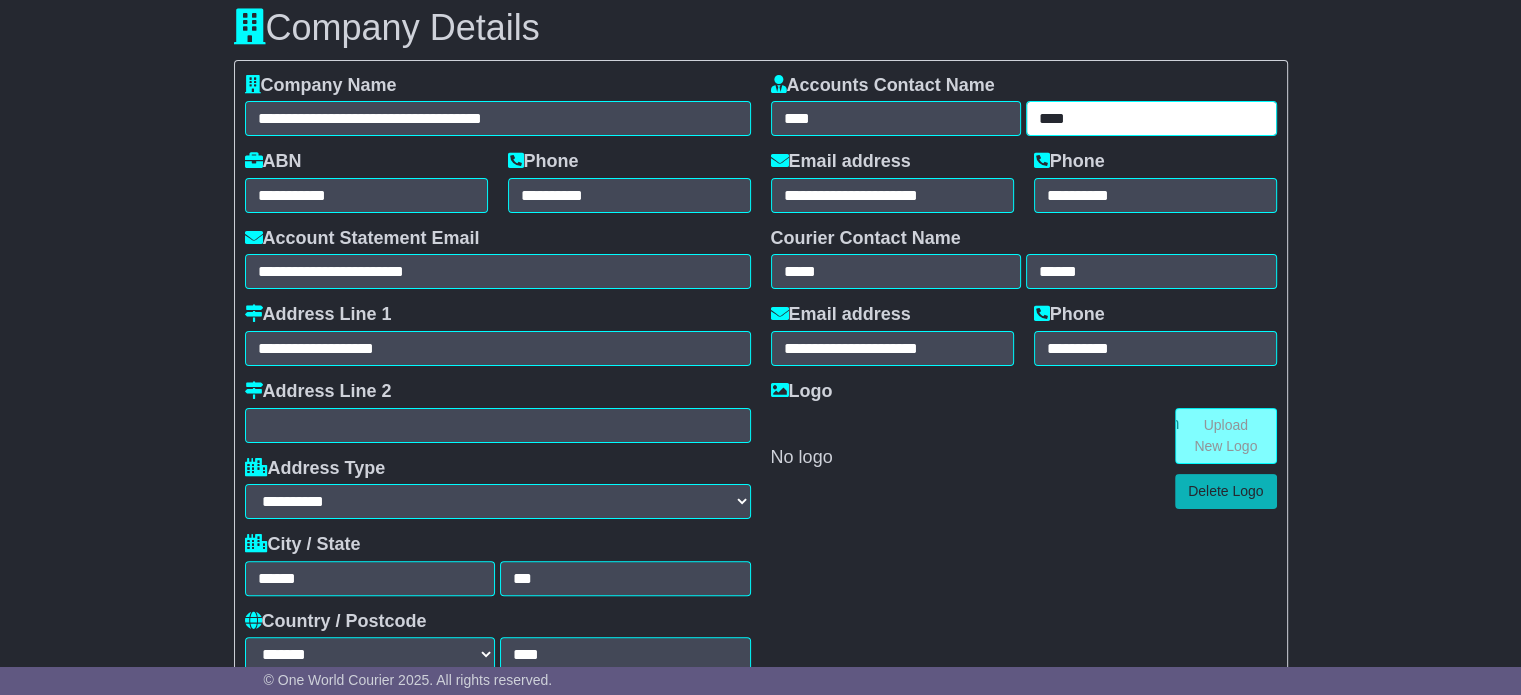 type on "****" 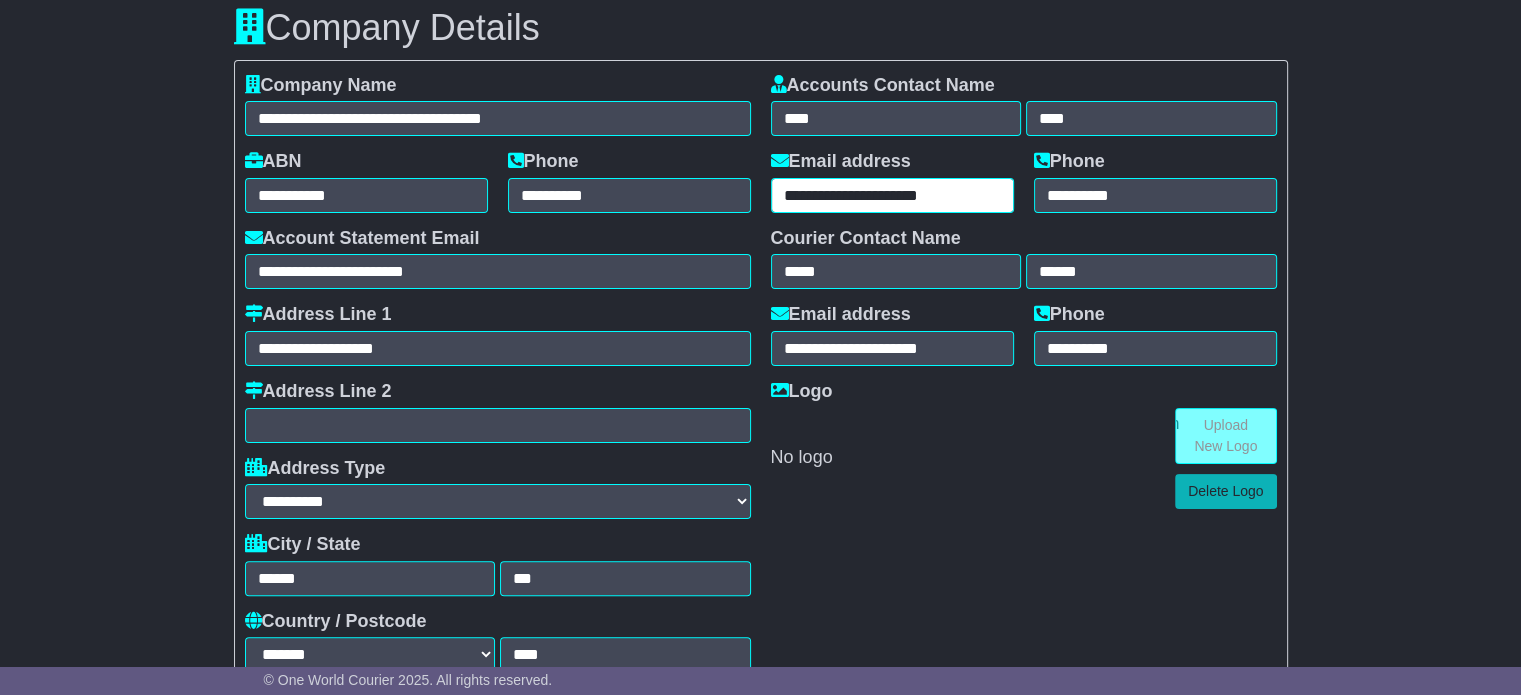 click on "**********" at bounding box center [892, 195] 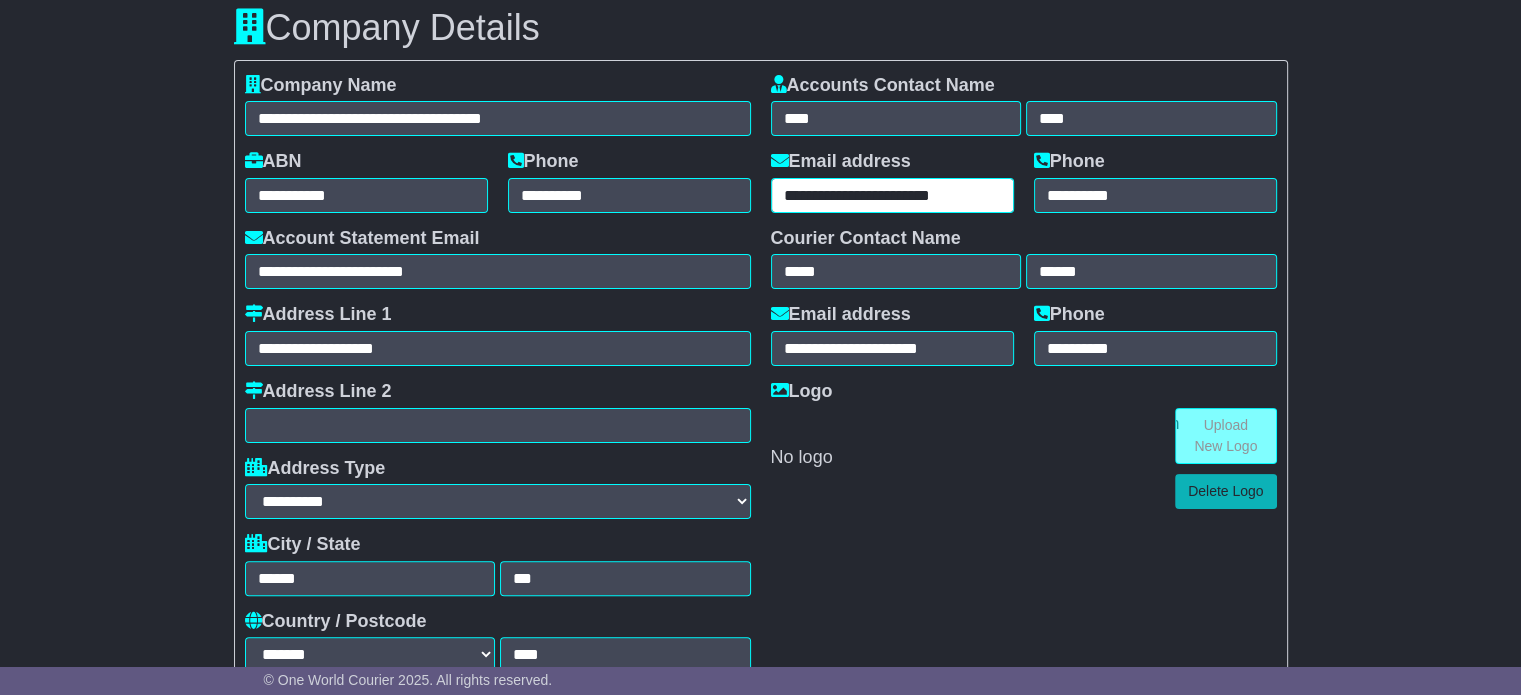 type on "**********" 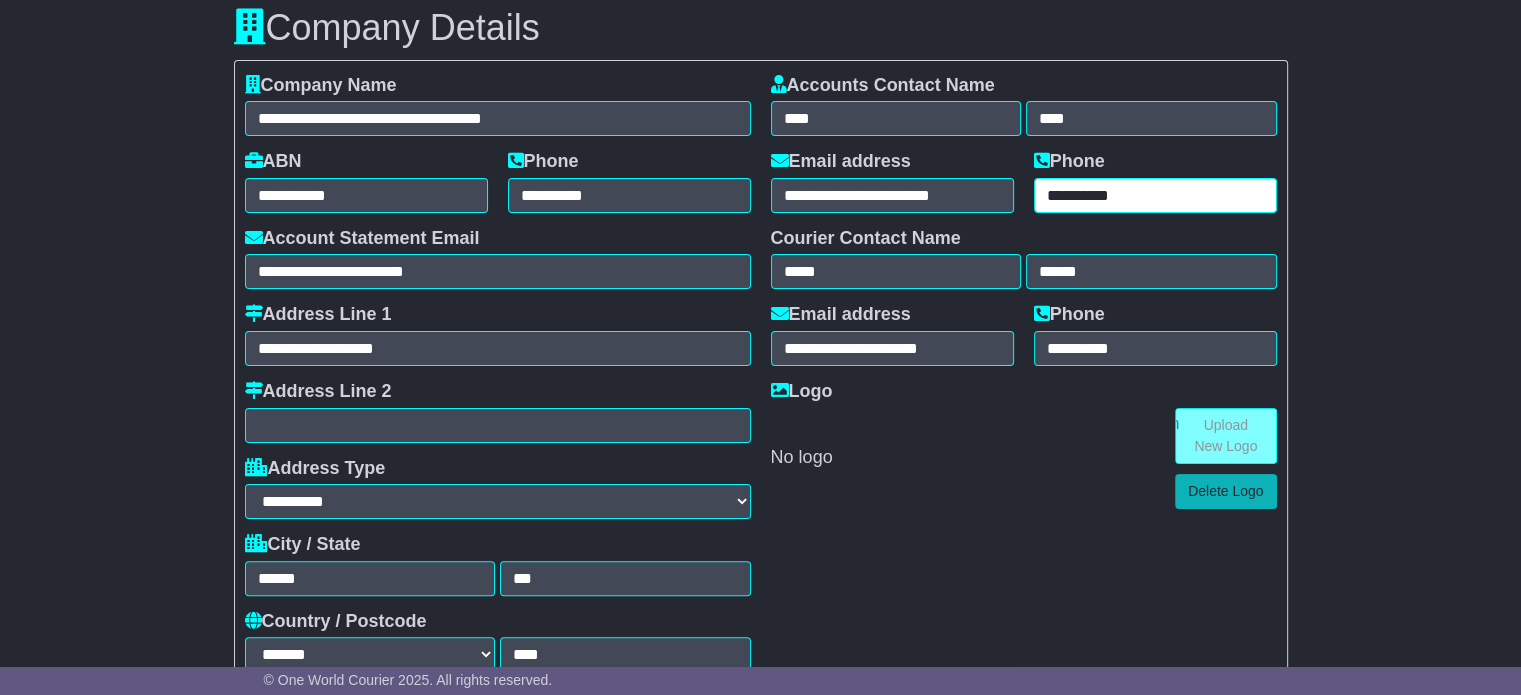 drag, startPoint x: 1163, startPoint y: 202, endPoint x: 1032, endPoint y: 191, distance: 131.46101 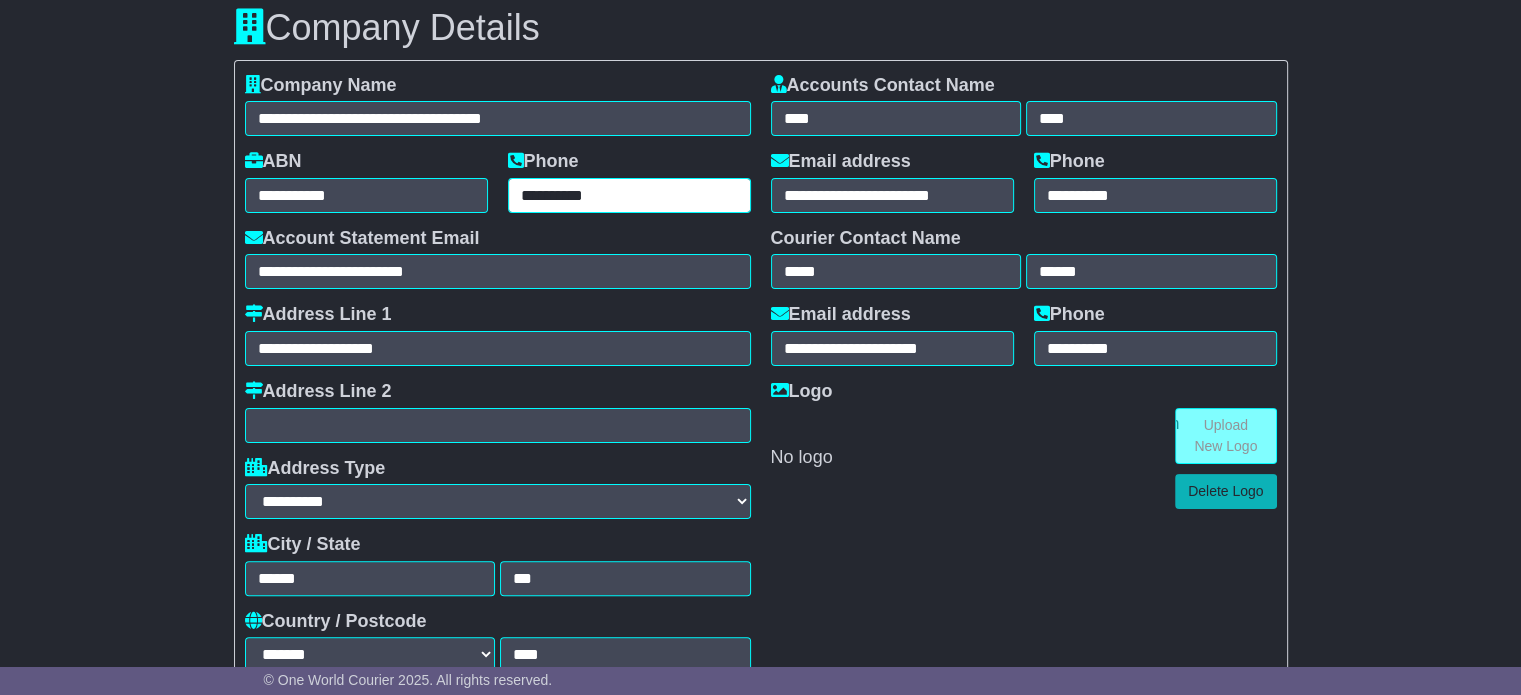 click on "**********" at bounding box center (629, 195) 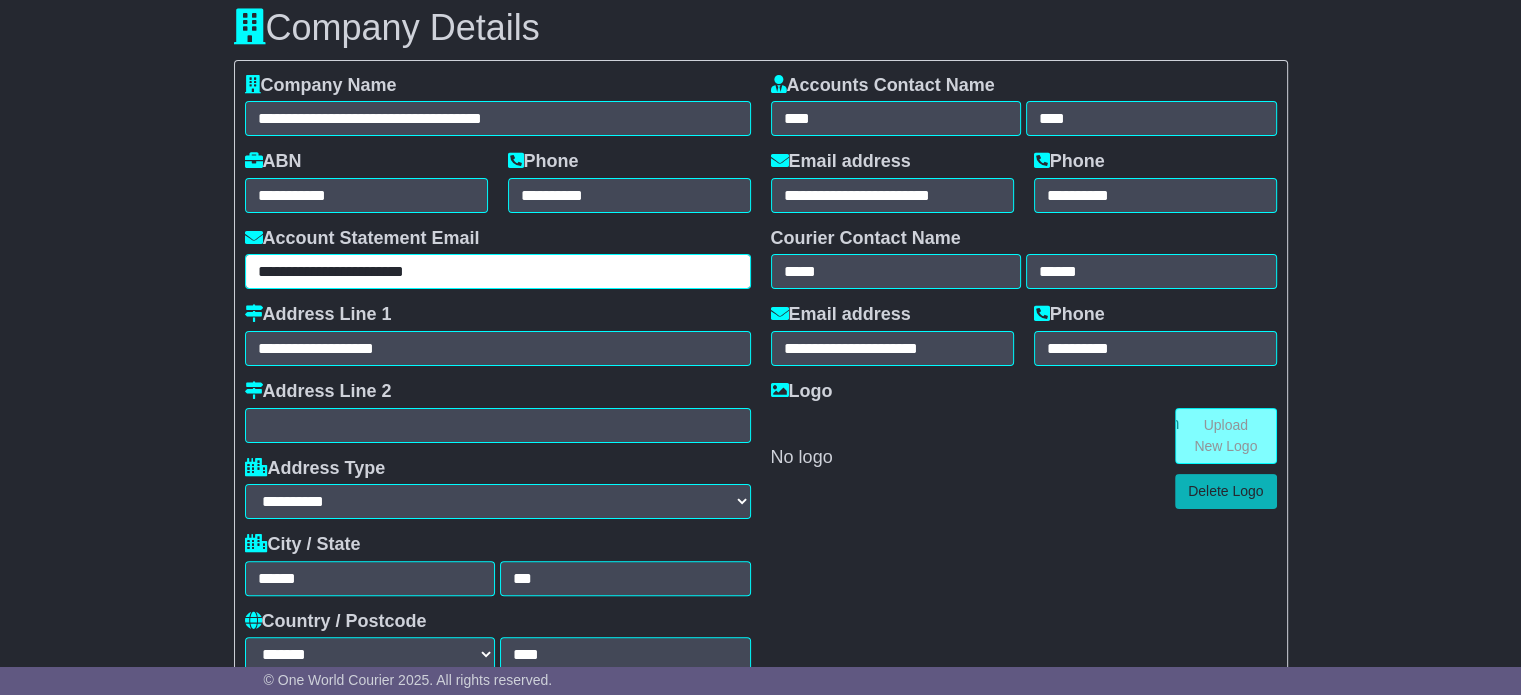 click on "**********" at bounding box center (498, 271) 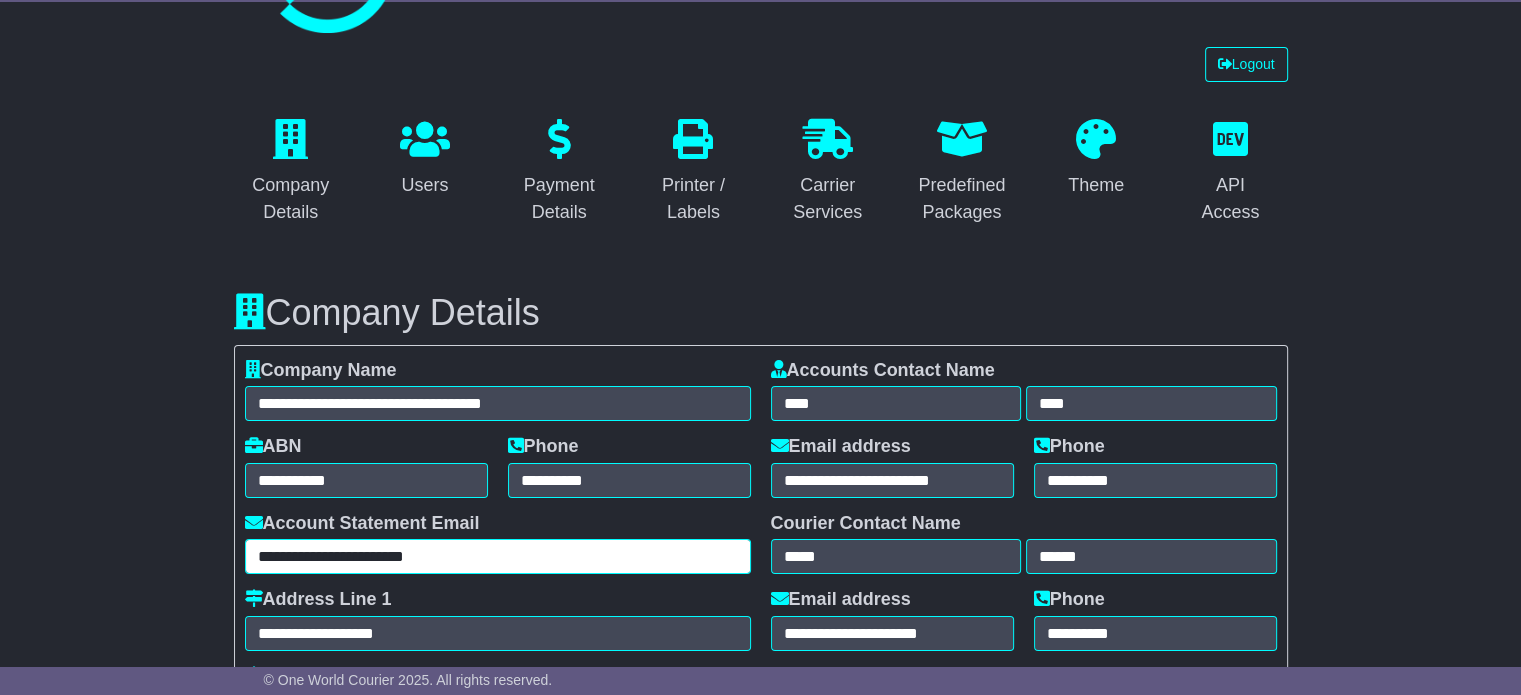 scroll, scrollTop: 0, scrollLeft: 0, axis: both 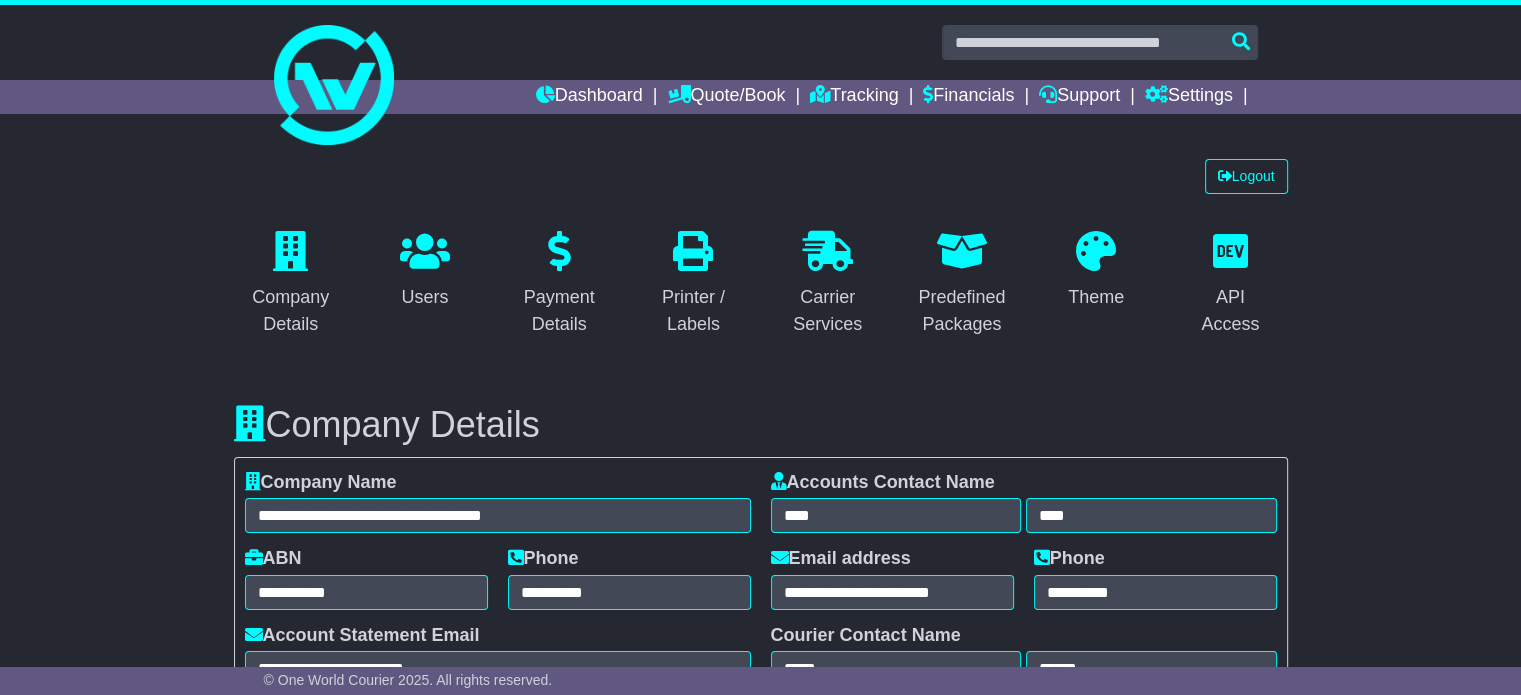 click on "Logout
Company Details
Users
Payment Details
**" at bounding box center [760, 3353] 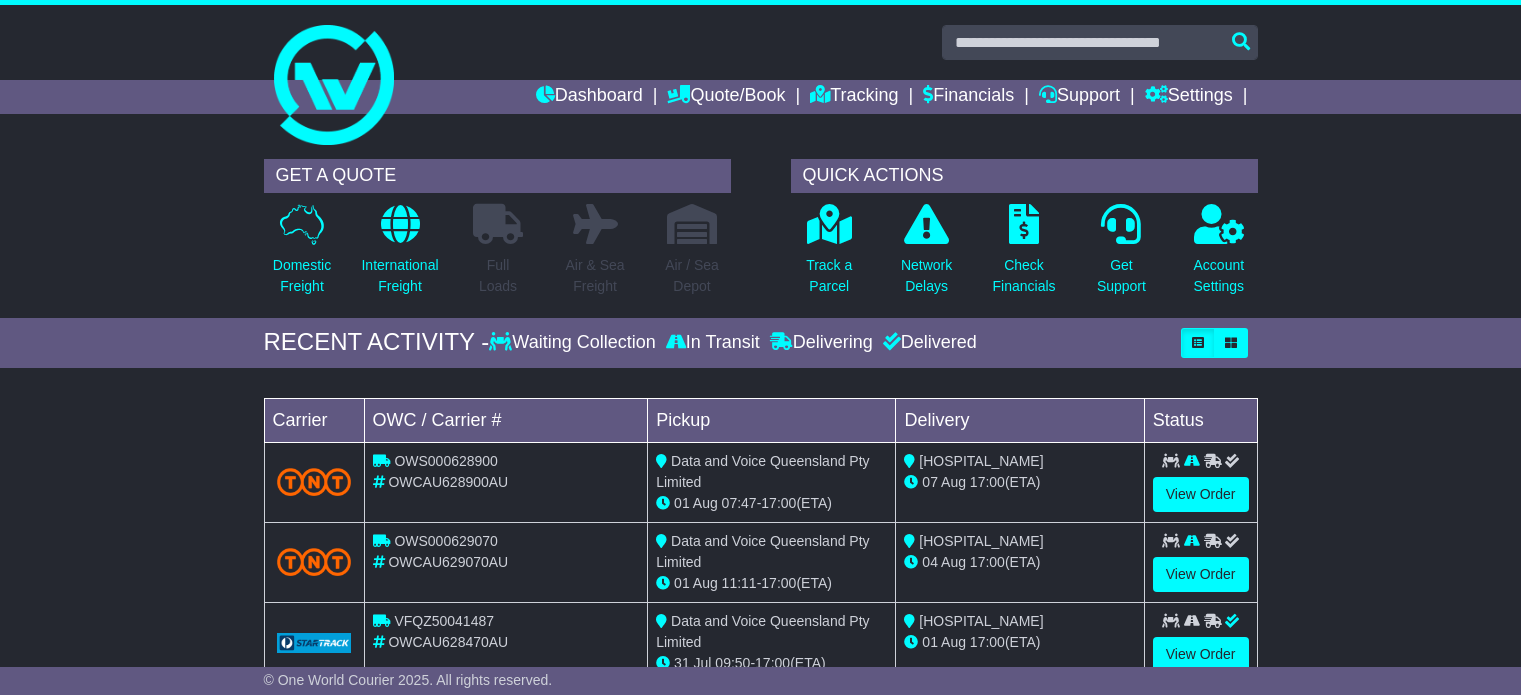 scroll, scrollTop: 0, scrollLeft: 0, axis: both 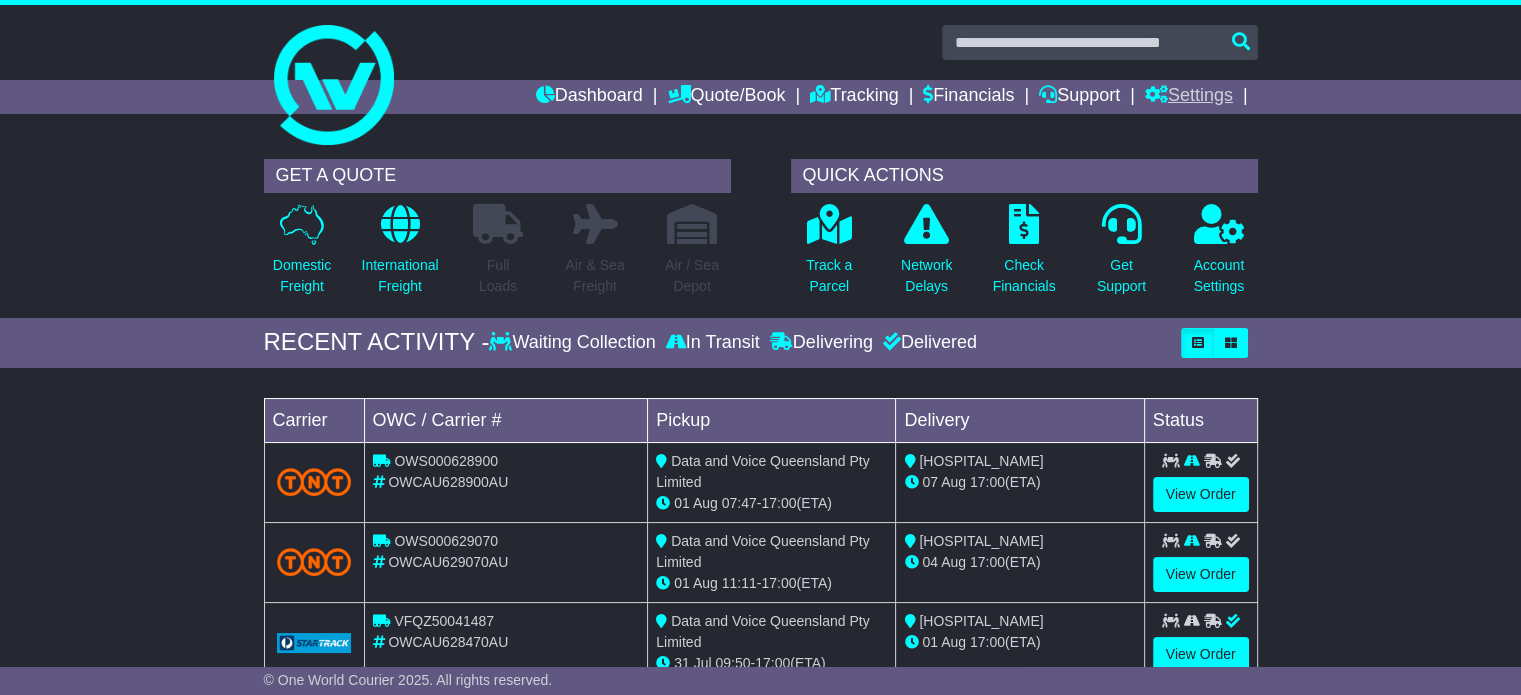 click on "Settings" at bounding box center (1189, 97) 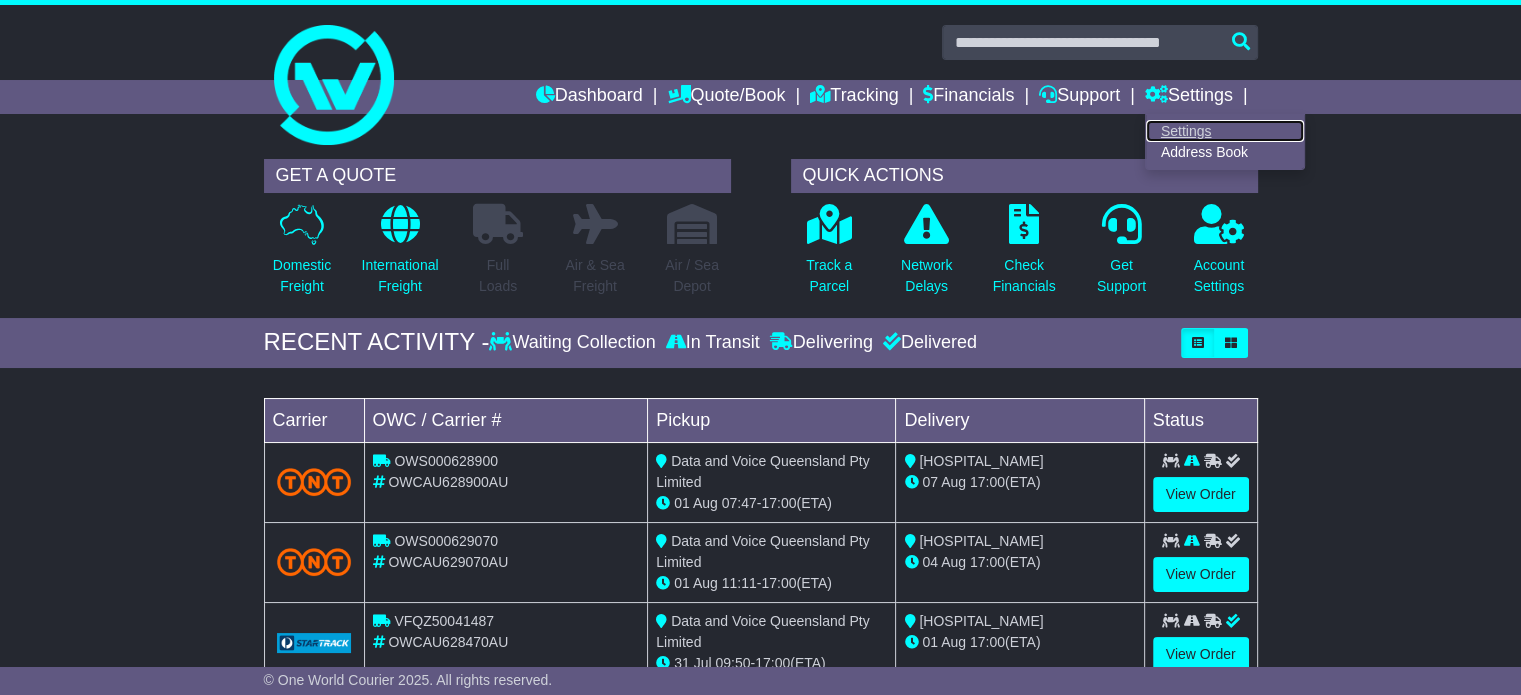 click on "Settings" at bounding box center (1225, 131) 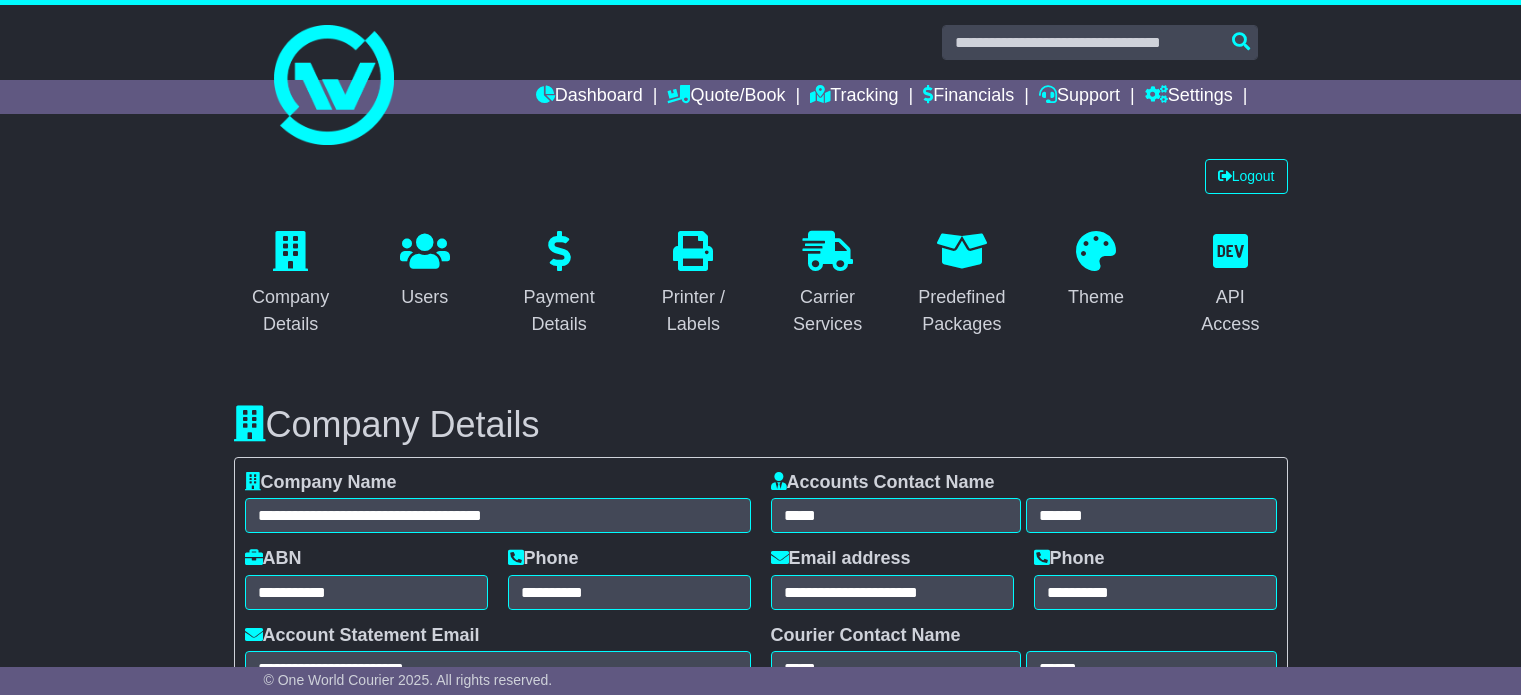 select on "**********" 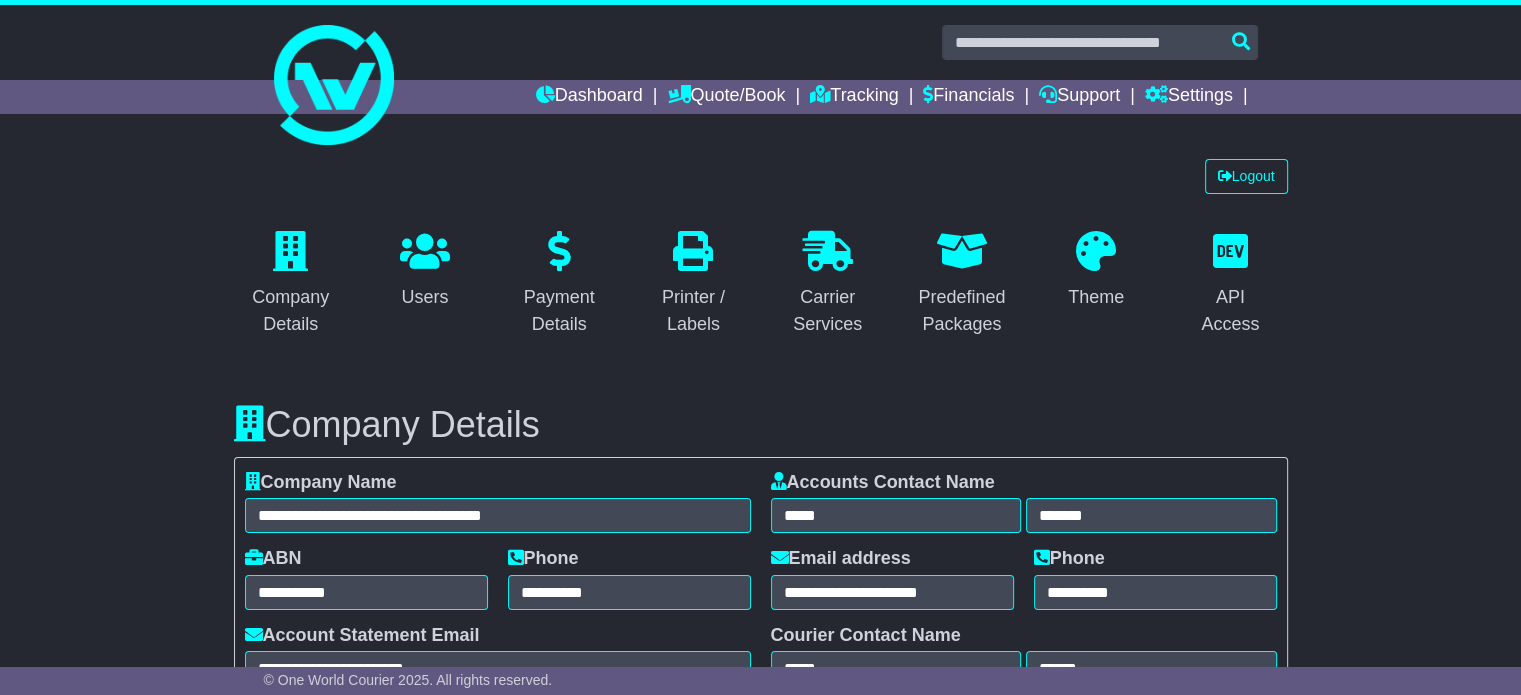 scroll, scrollTop: 0, scrollLeft: 0, axis: both 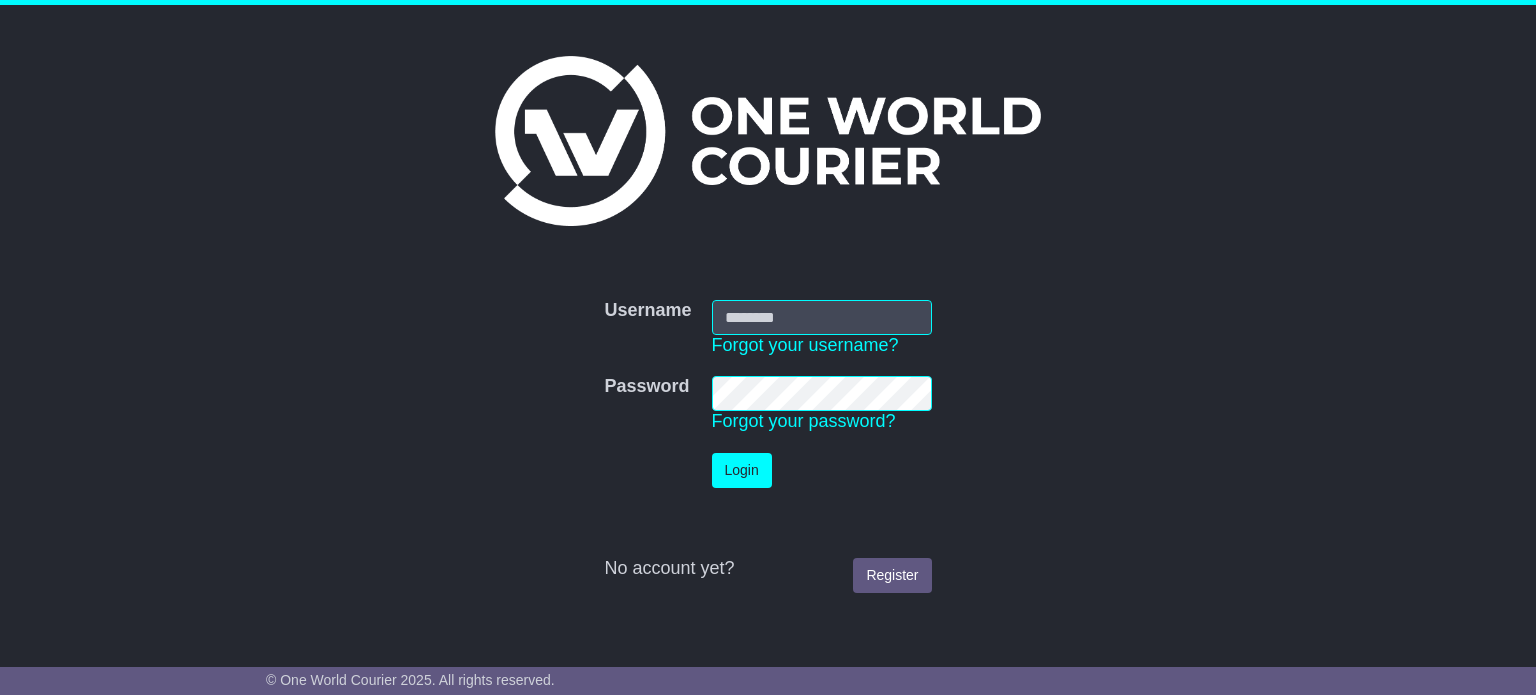 type on "**********" 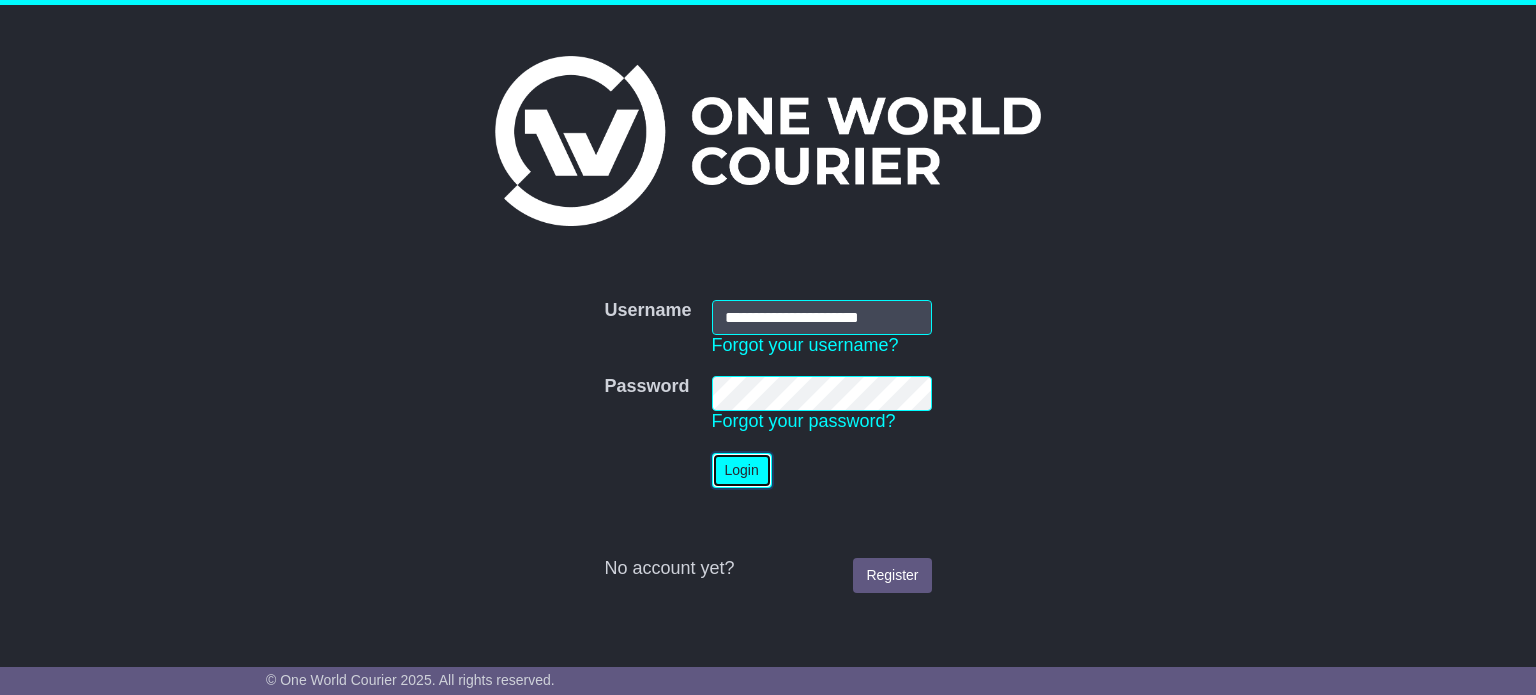 click on "Login" at bounding box center (742, 470) 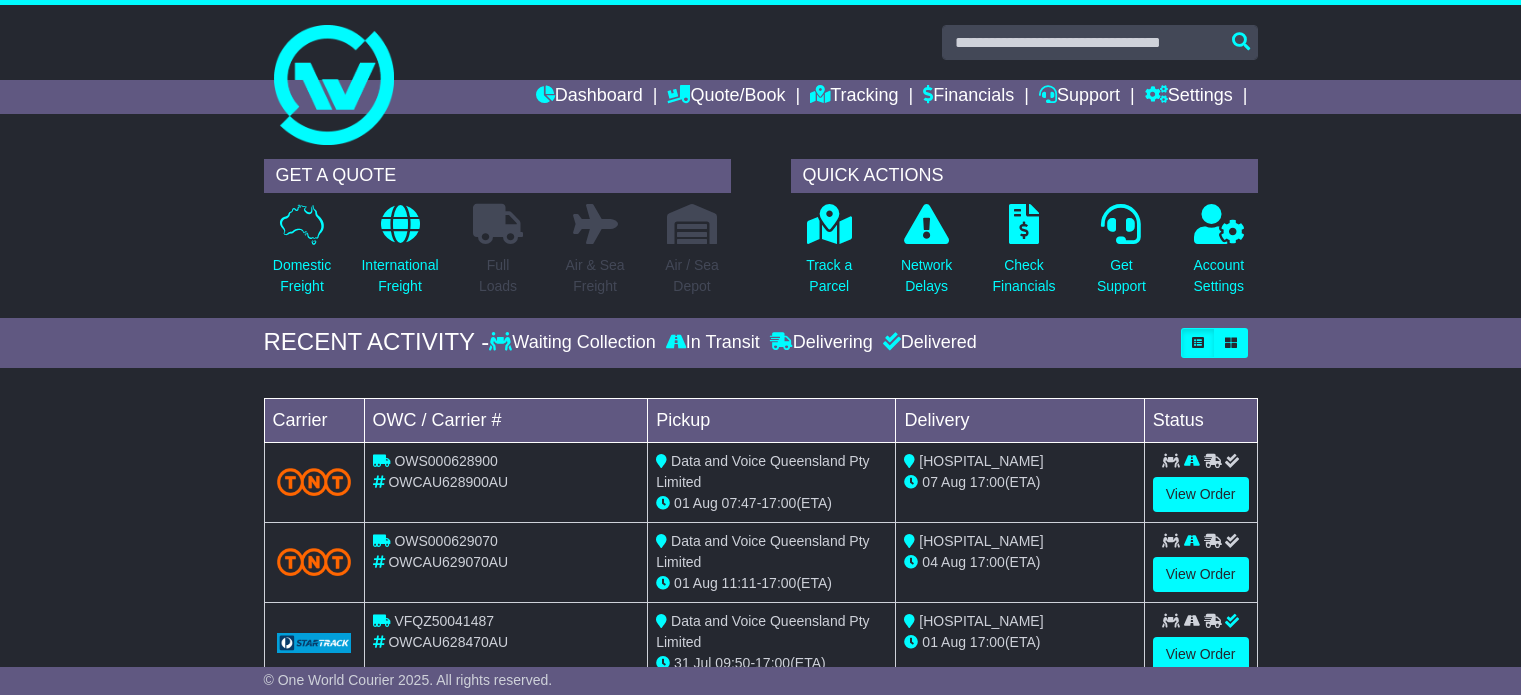 scroll, scrollTop: 0, scrollLeft: 0, axis: both 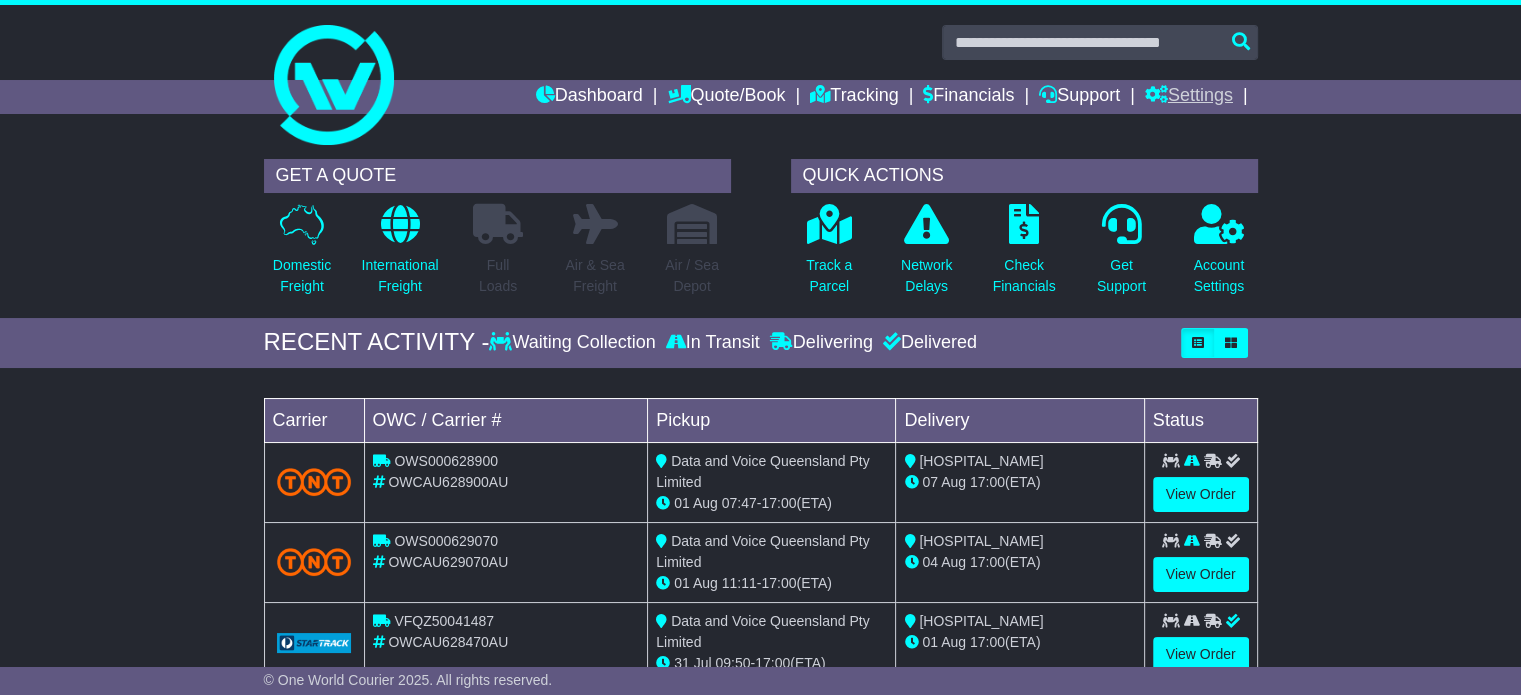 click on "Settings" at bounding box center [1189, 97] 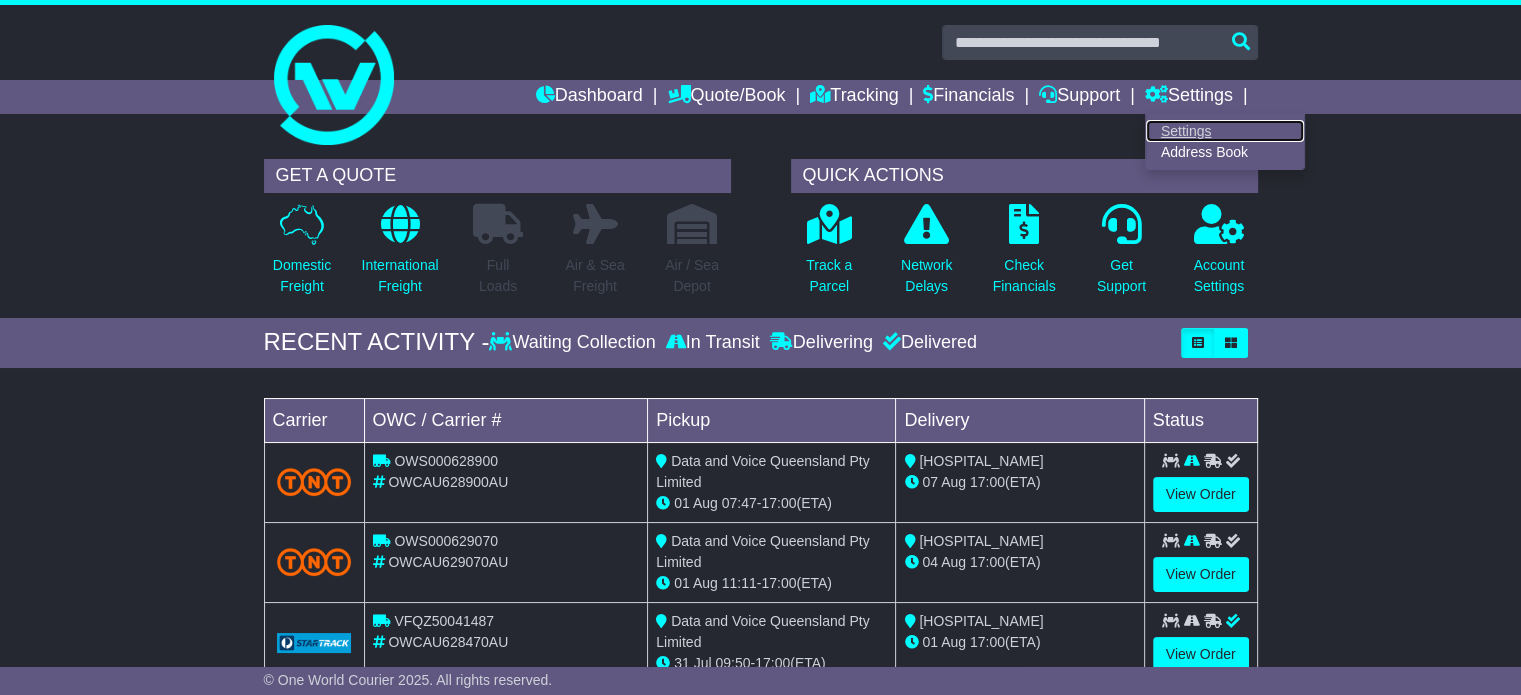 click on "Settings" at bounding box center [1225, 131] 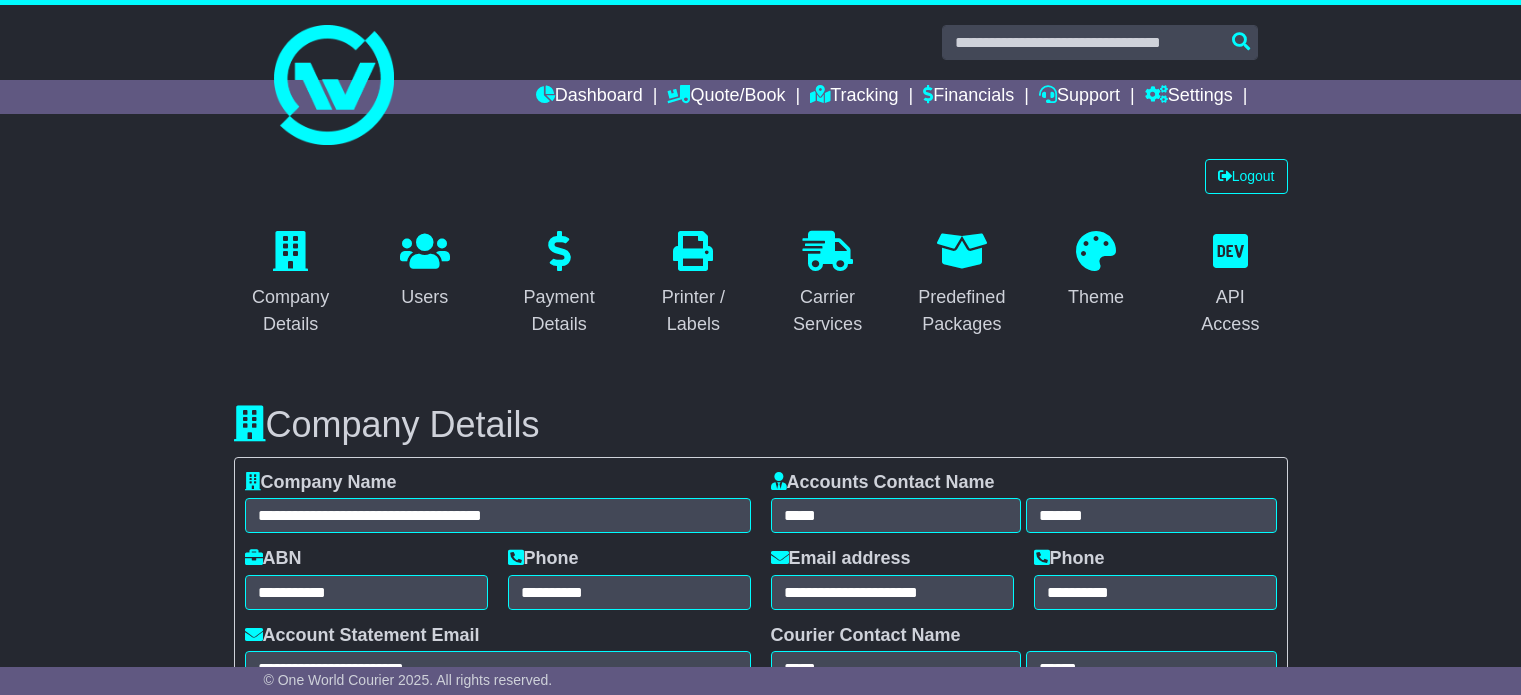 select on "**********" 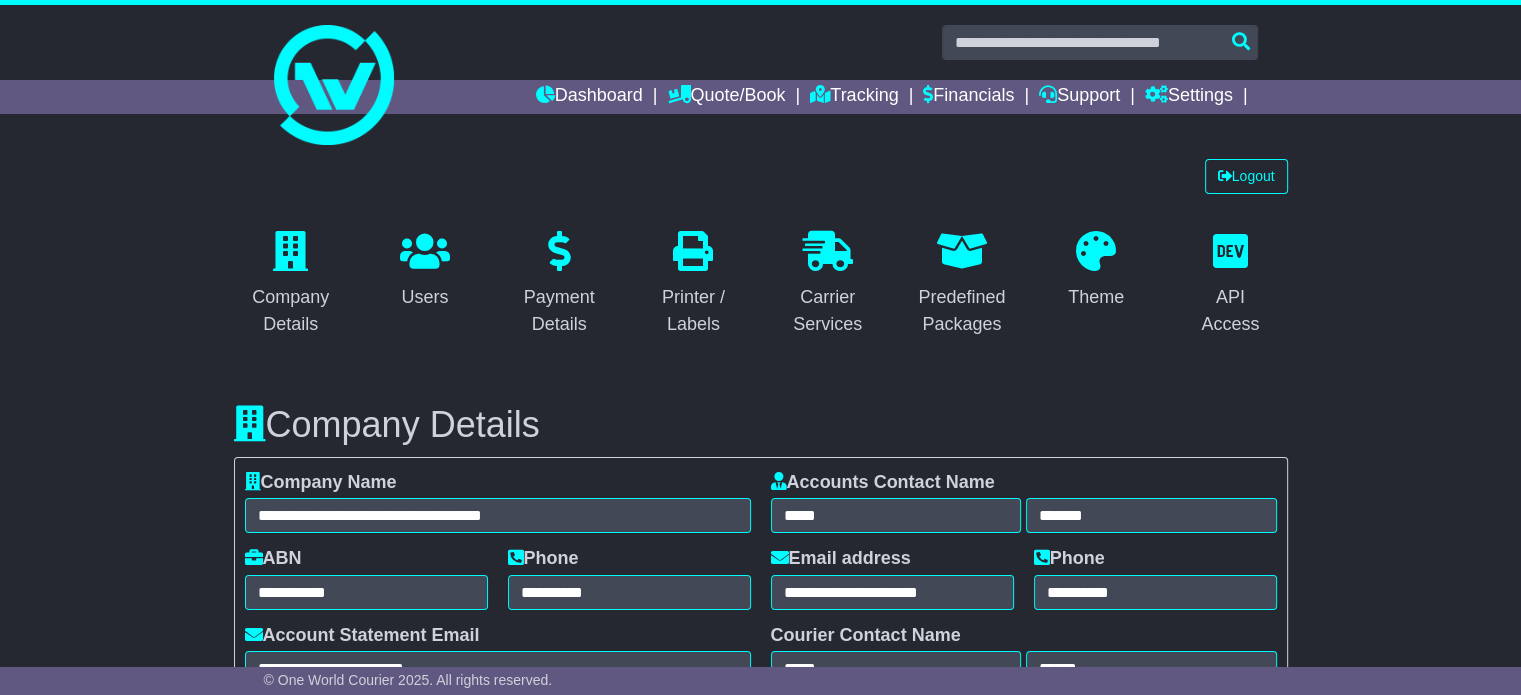 scroll, scrollTop: 0, scrollLeft: 0, axis: both 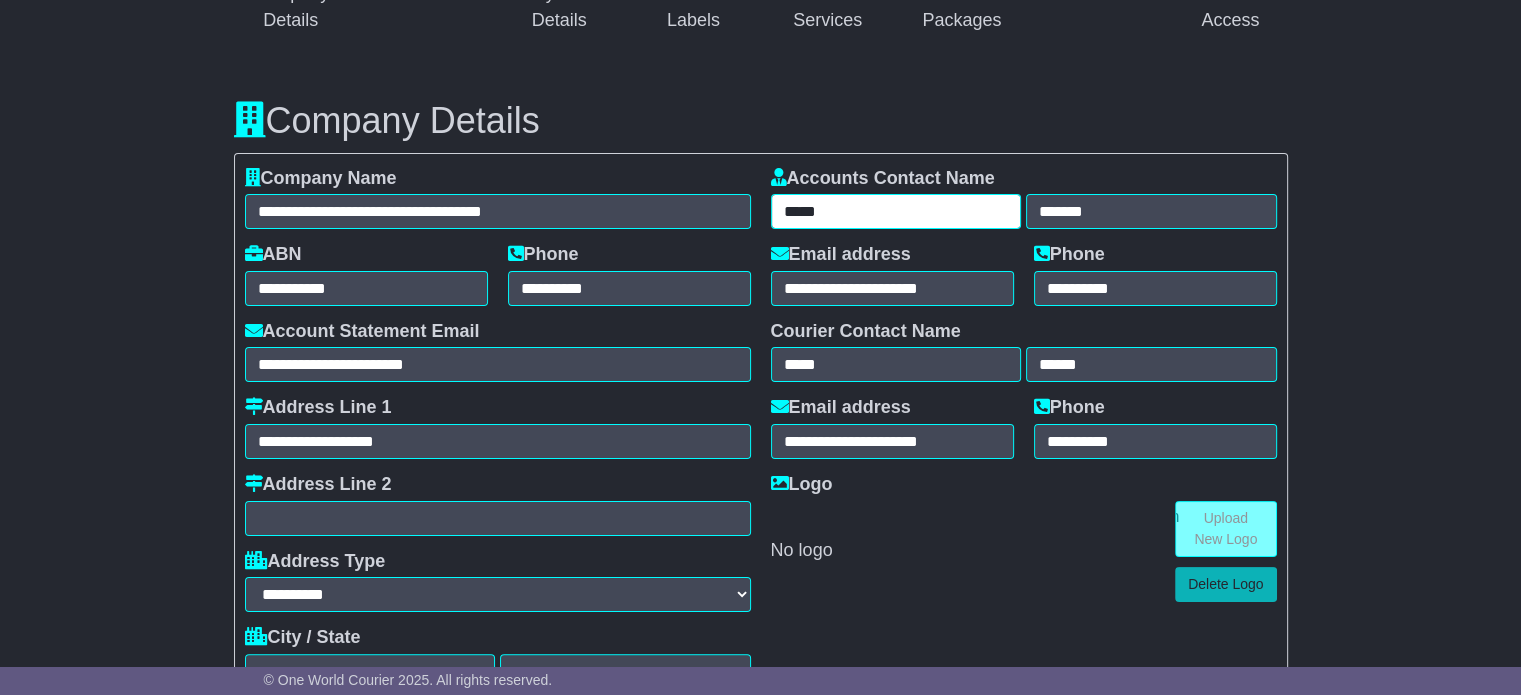 drag, startPoint x: 849, startPoint y: 203, endPoint x: 759, endPoint y: 200, distance: 90.04999 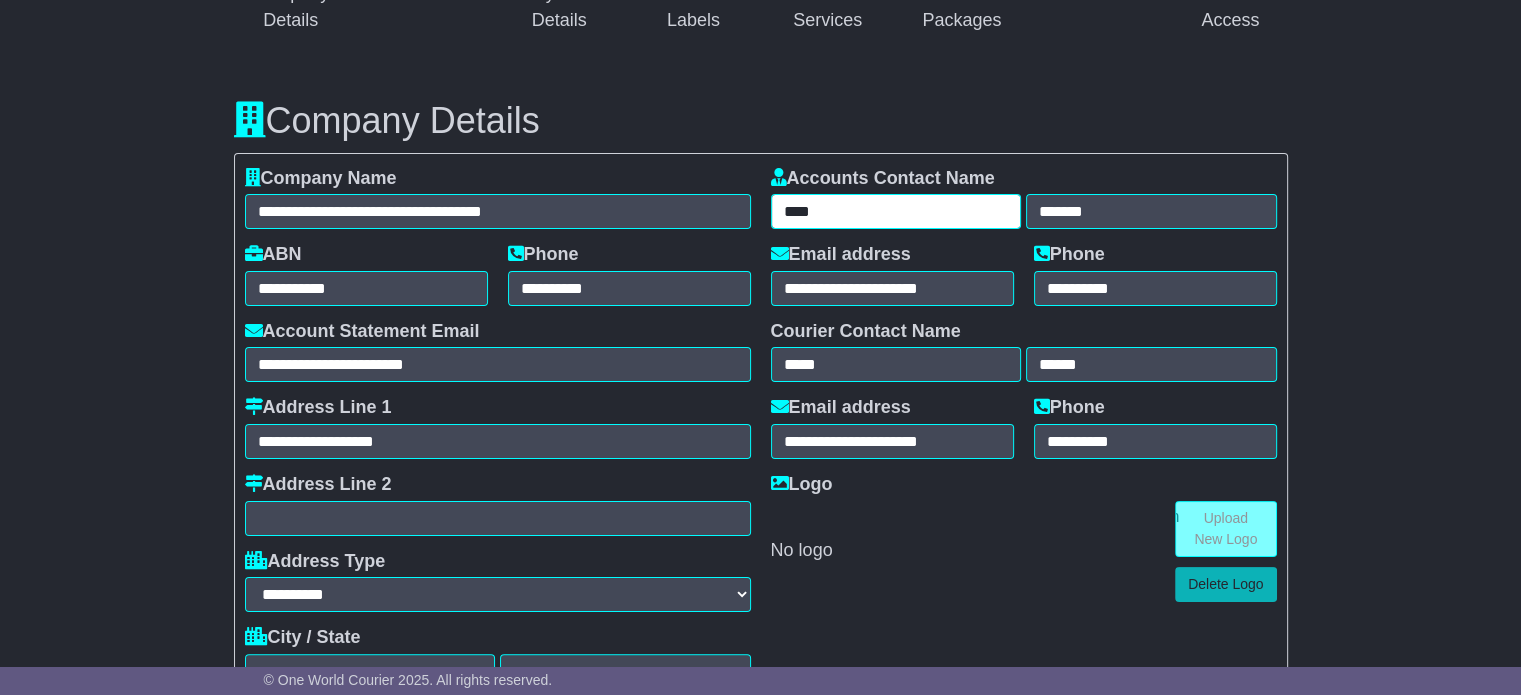type on "****" 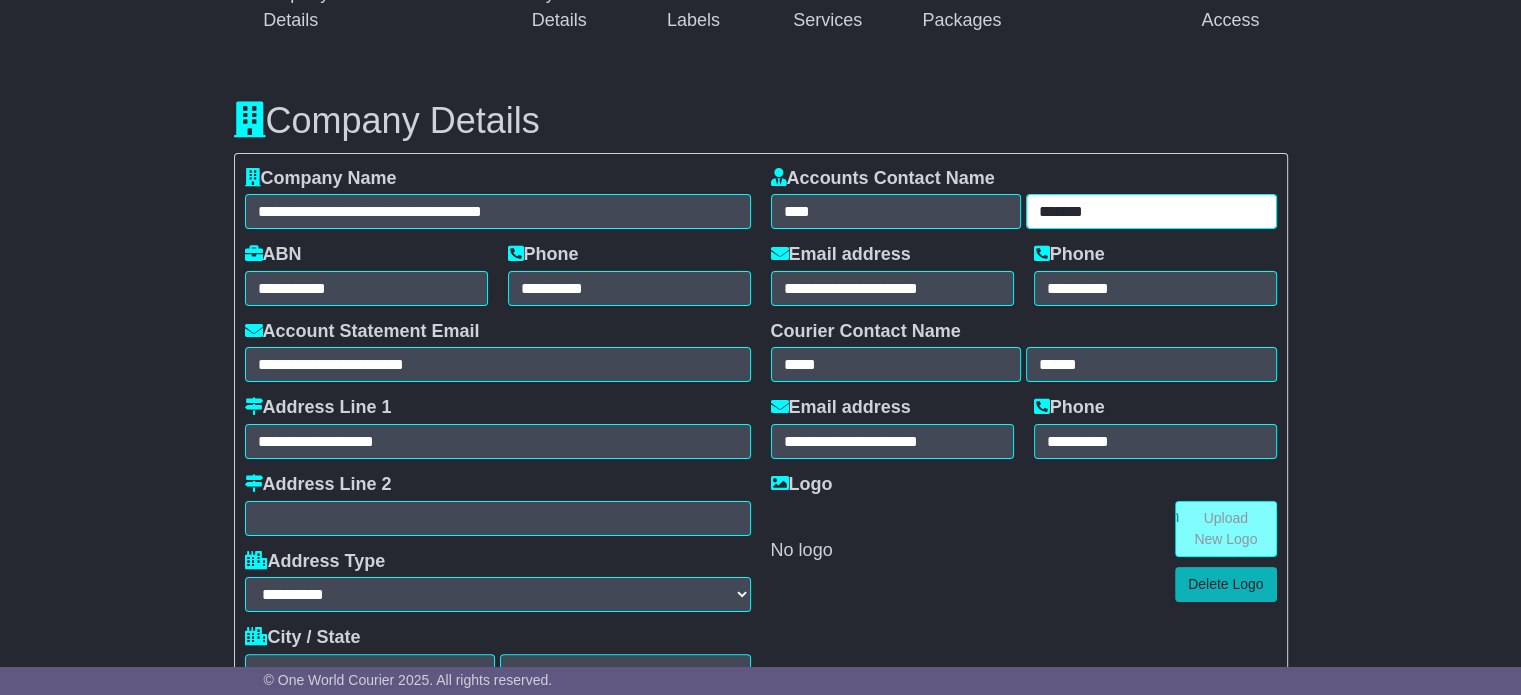 drag, startPoint x: 1124, startPoint y: 206, endPoint x: 1017, endPoint y: 201, distance: 107.11676 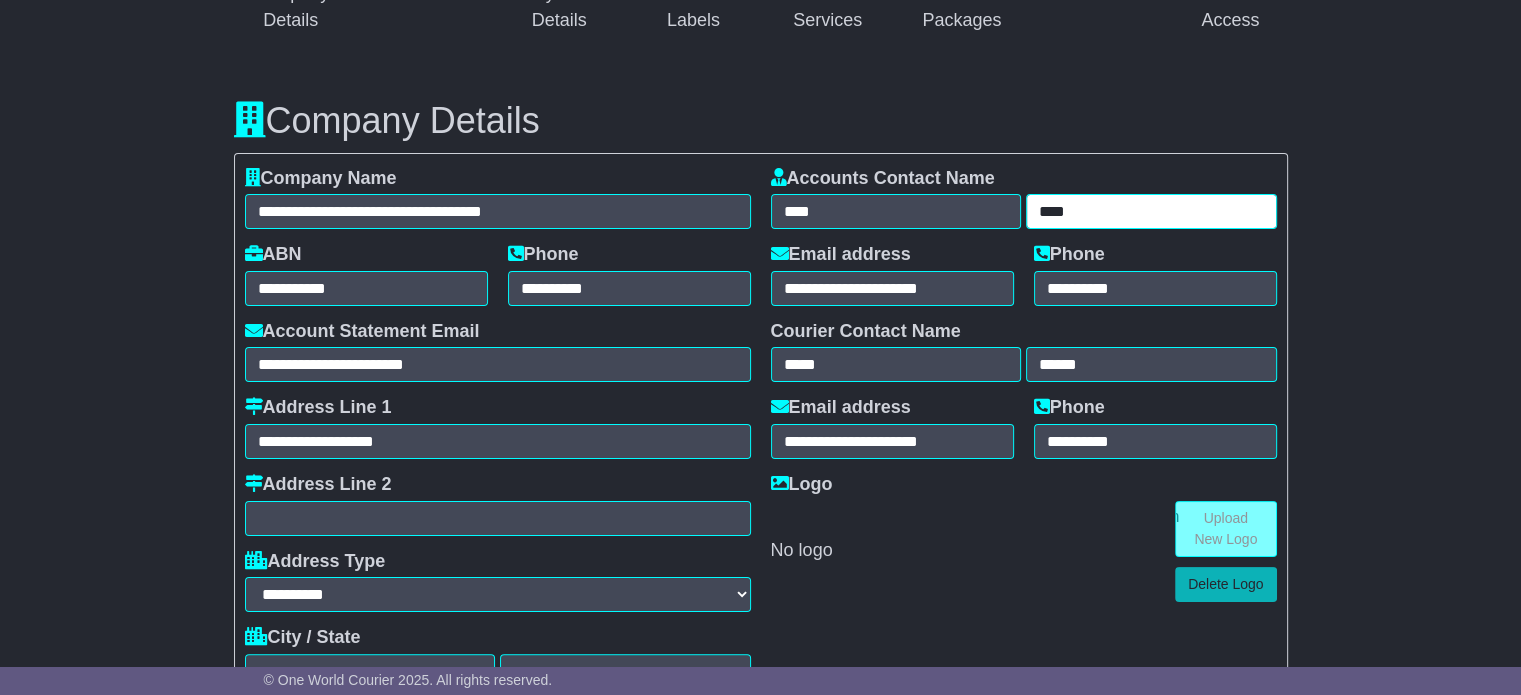 type on "****" 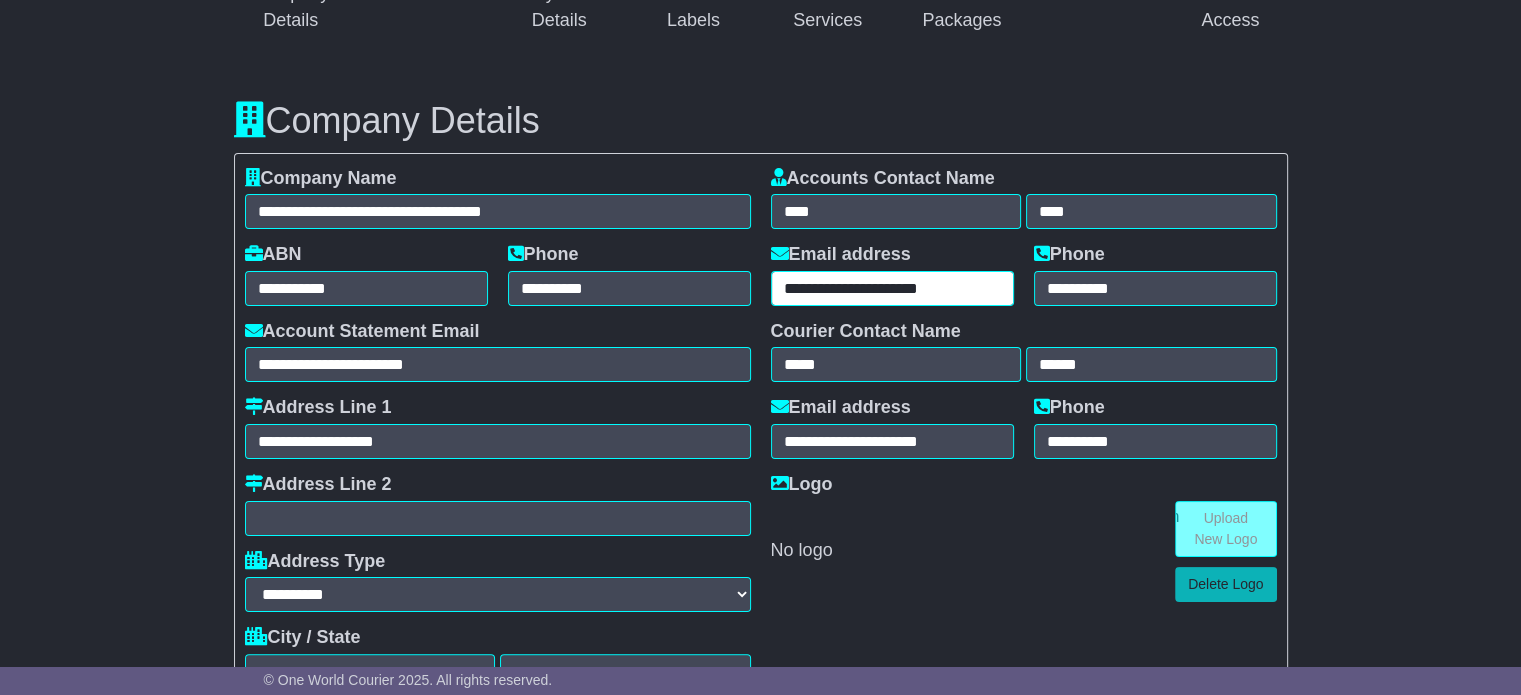 drag, startPoint x: 829, startPoint y: 288, endPoint x: 771, endPoint y: 285, distance: 58.077534 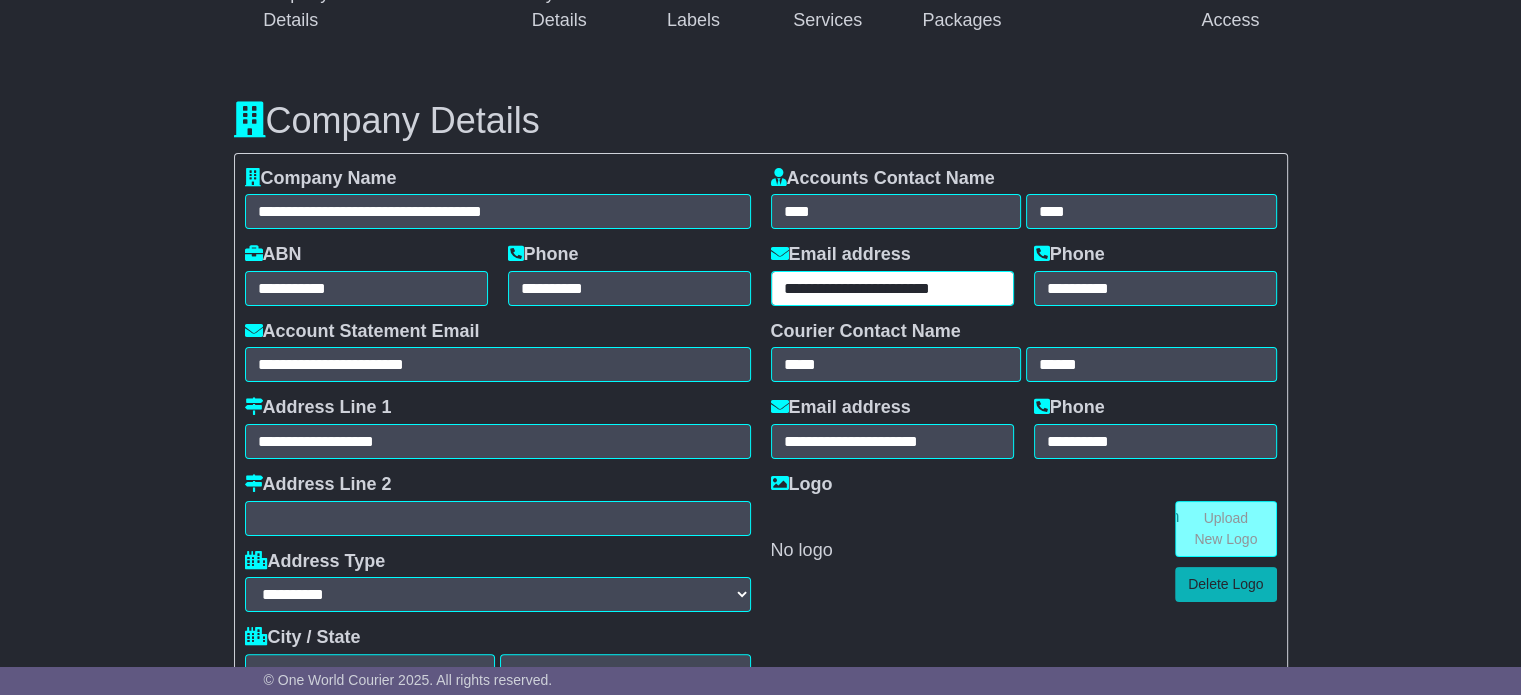 type on "**********" 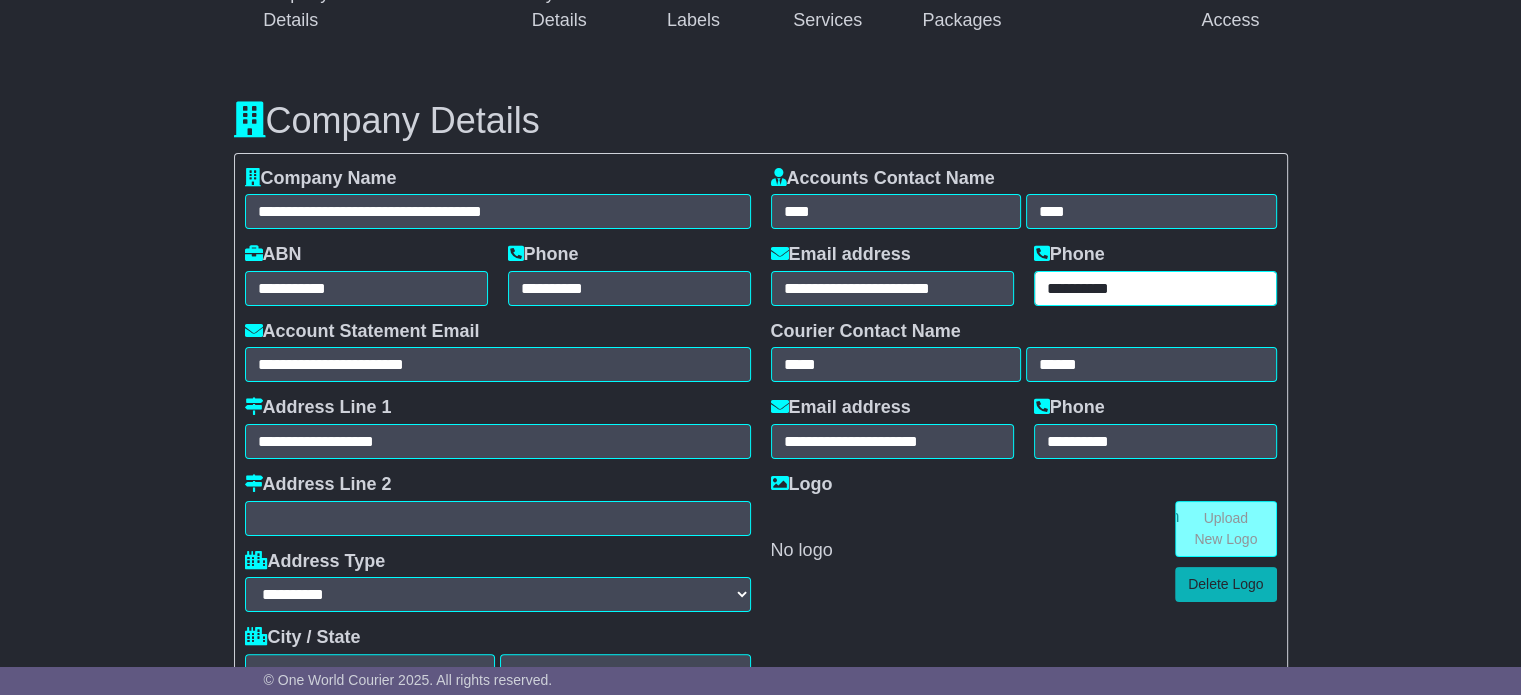 drag, startPoint x: 1174, startPoint y: 286, endPoint x: 1036, endPoint y: 280, distance: 138.13037 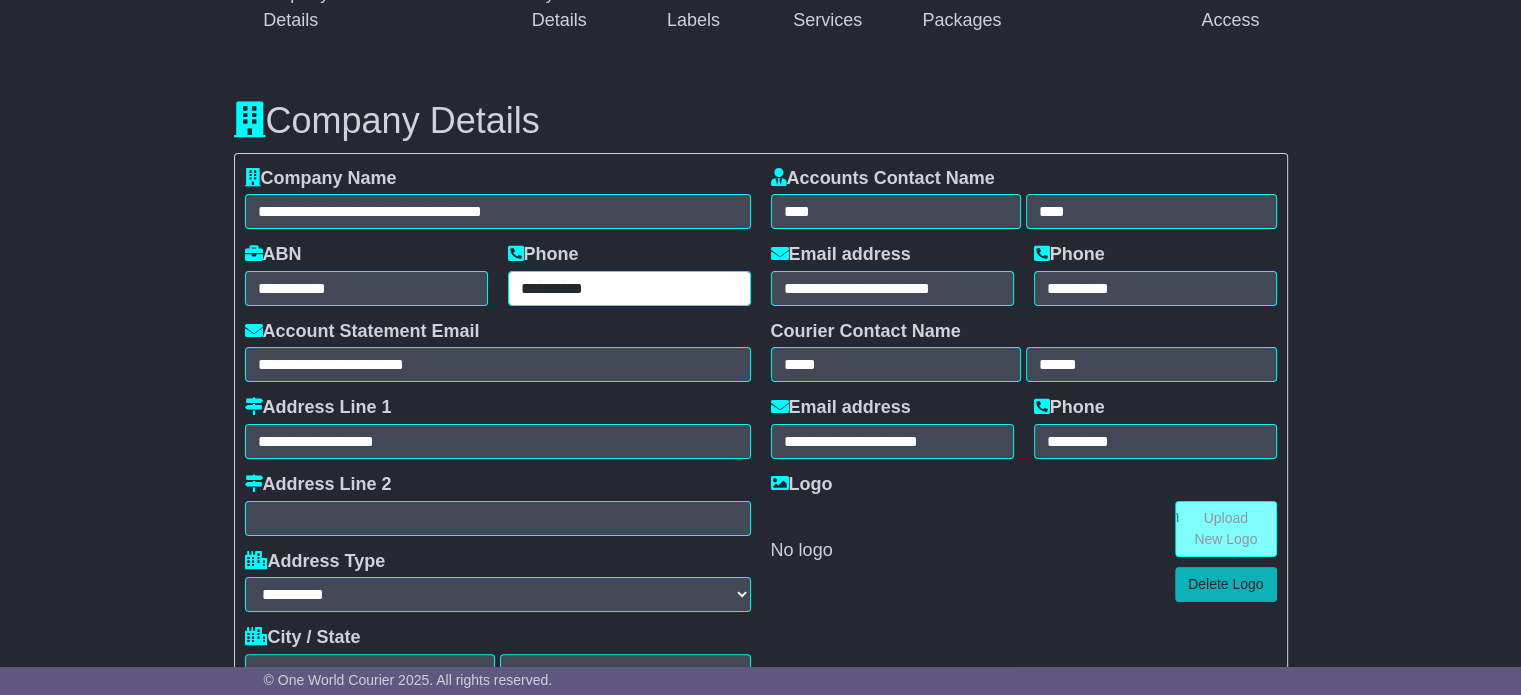 drag, startPoint x: 647, startPoint y: 286, endPoint x: 502, endPoint y: 285, distance: 145.00345 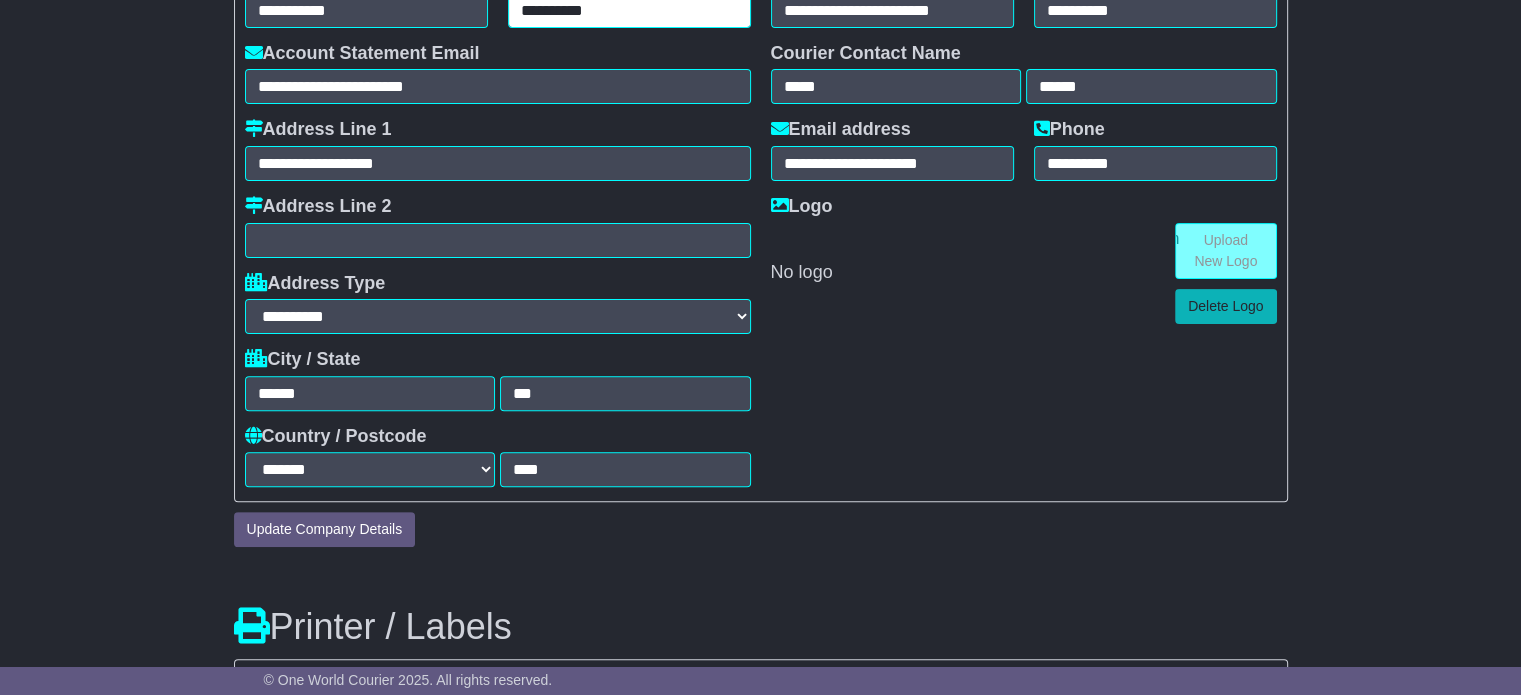 scroll, scrollTop: 643, scrollLeft: 0, axis: vertical 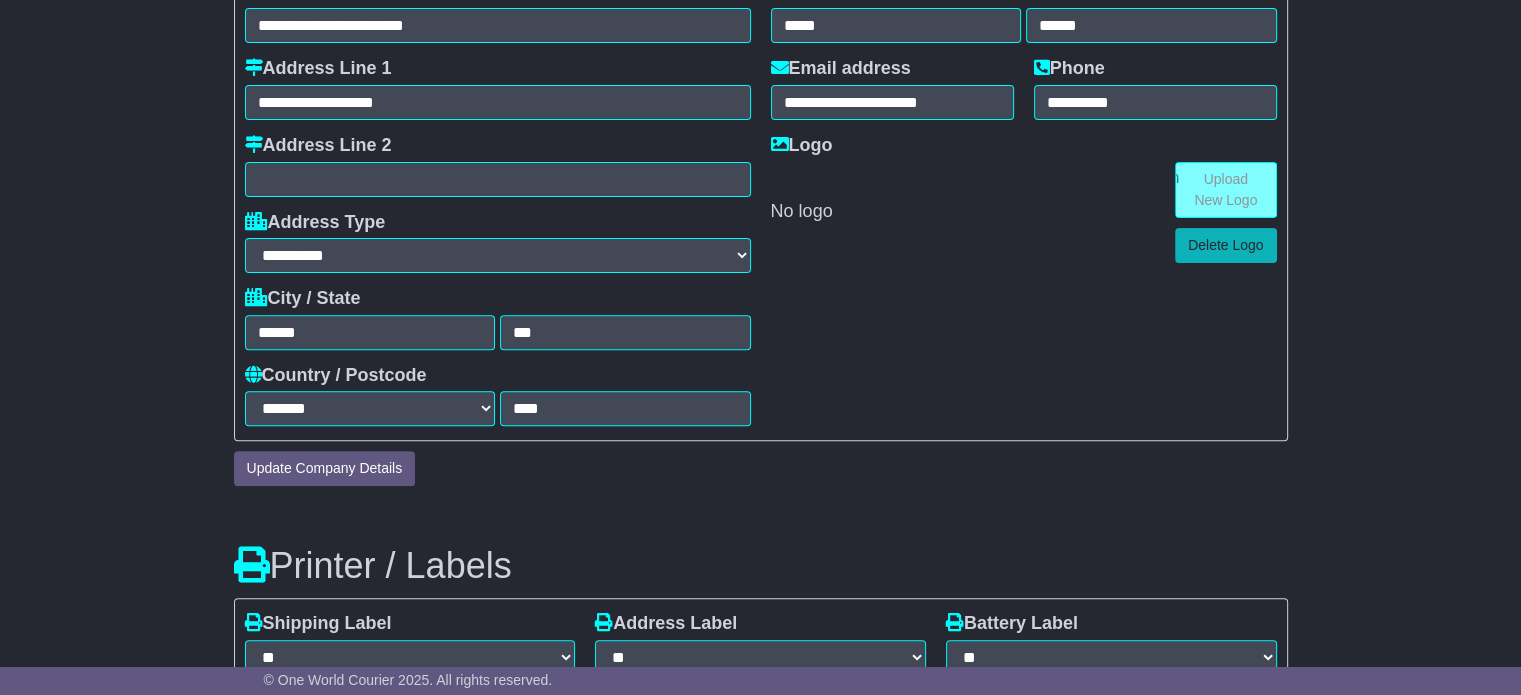 type on "**********" 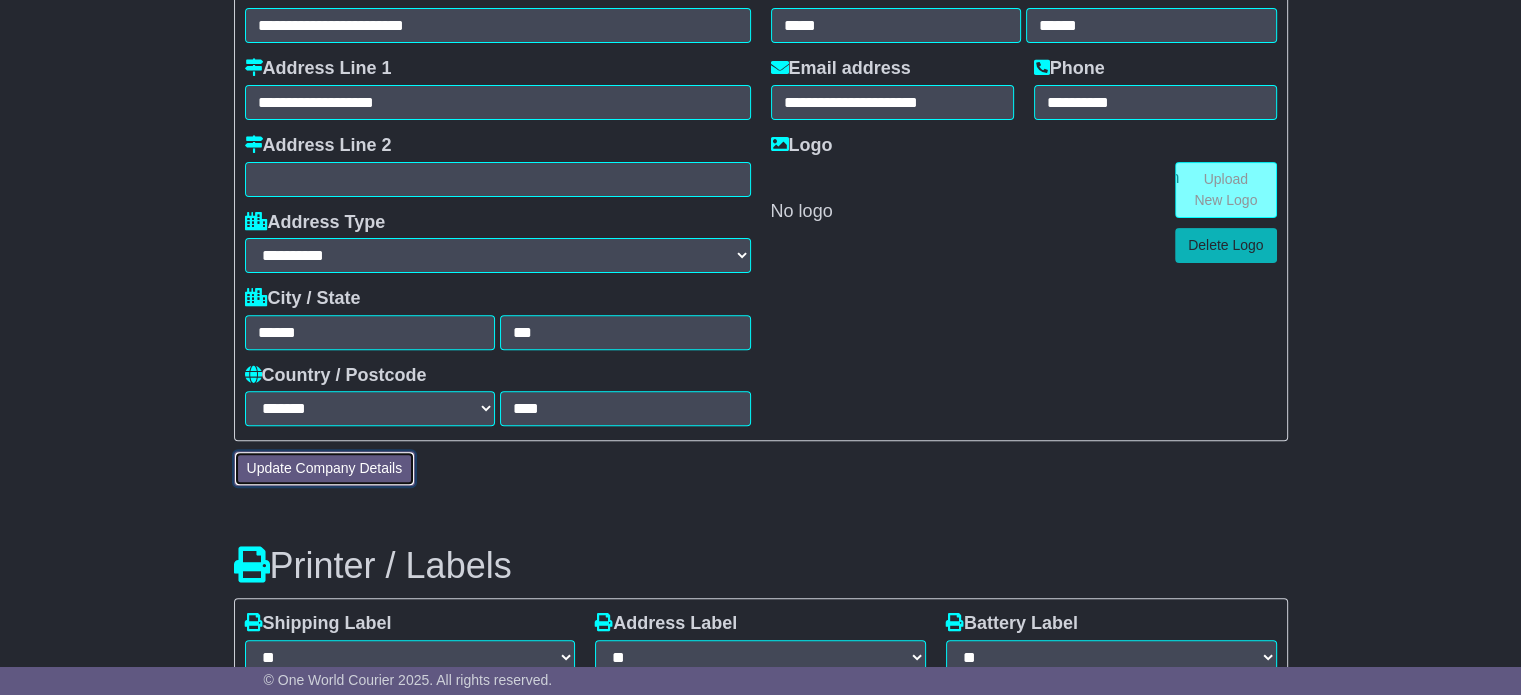 click on "Update Company Details" at bounding box center [325, 468] 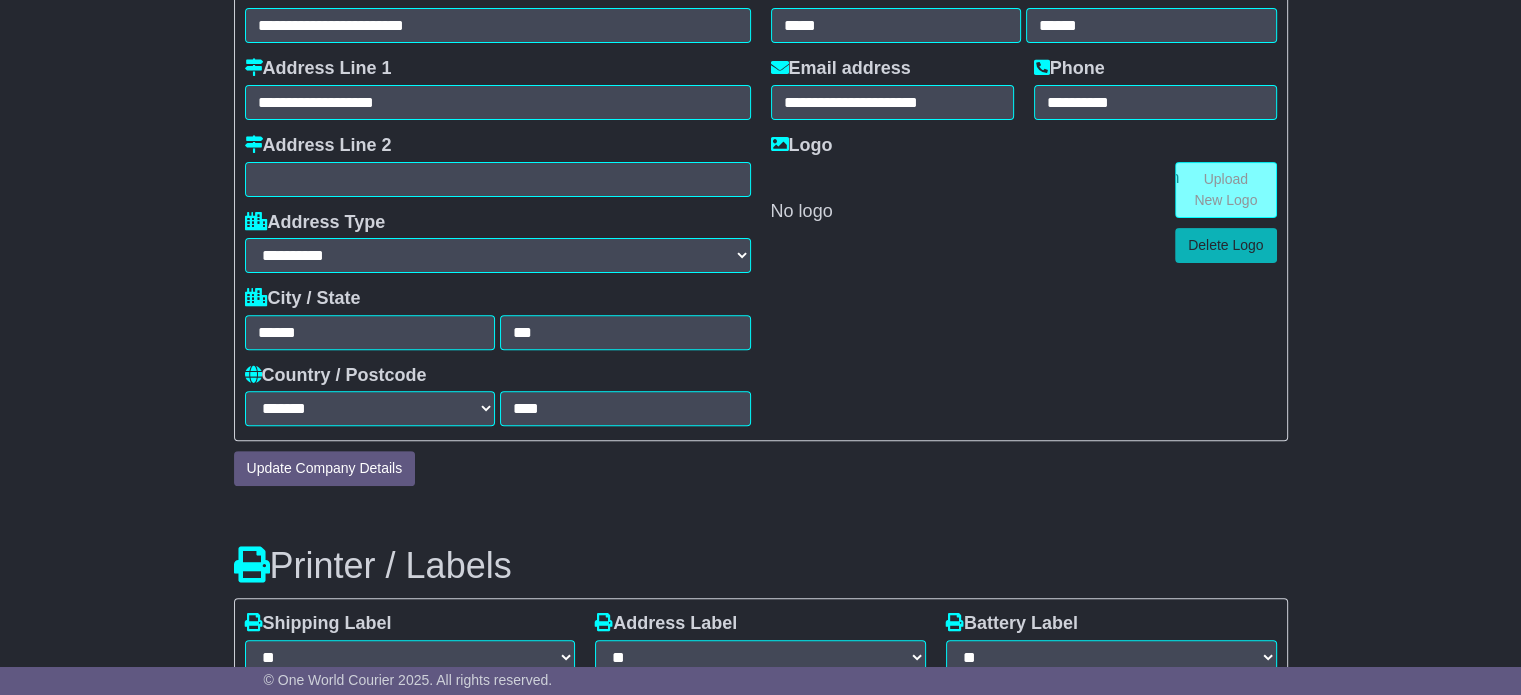 select on "**********" 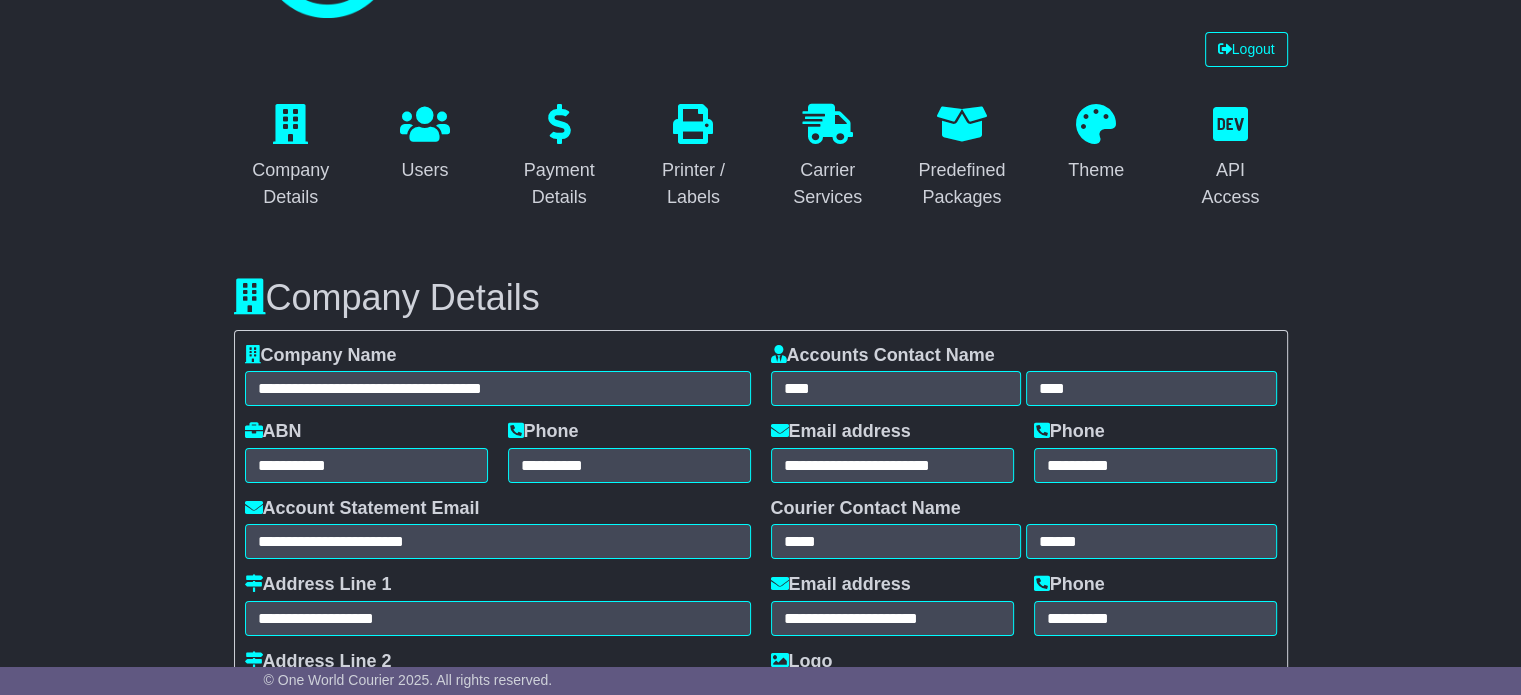 scroll, scrollTop: 0, scrollLeft: 0, axis: both 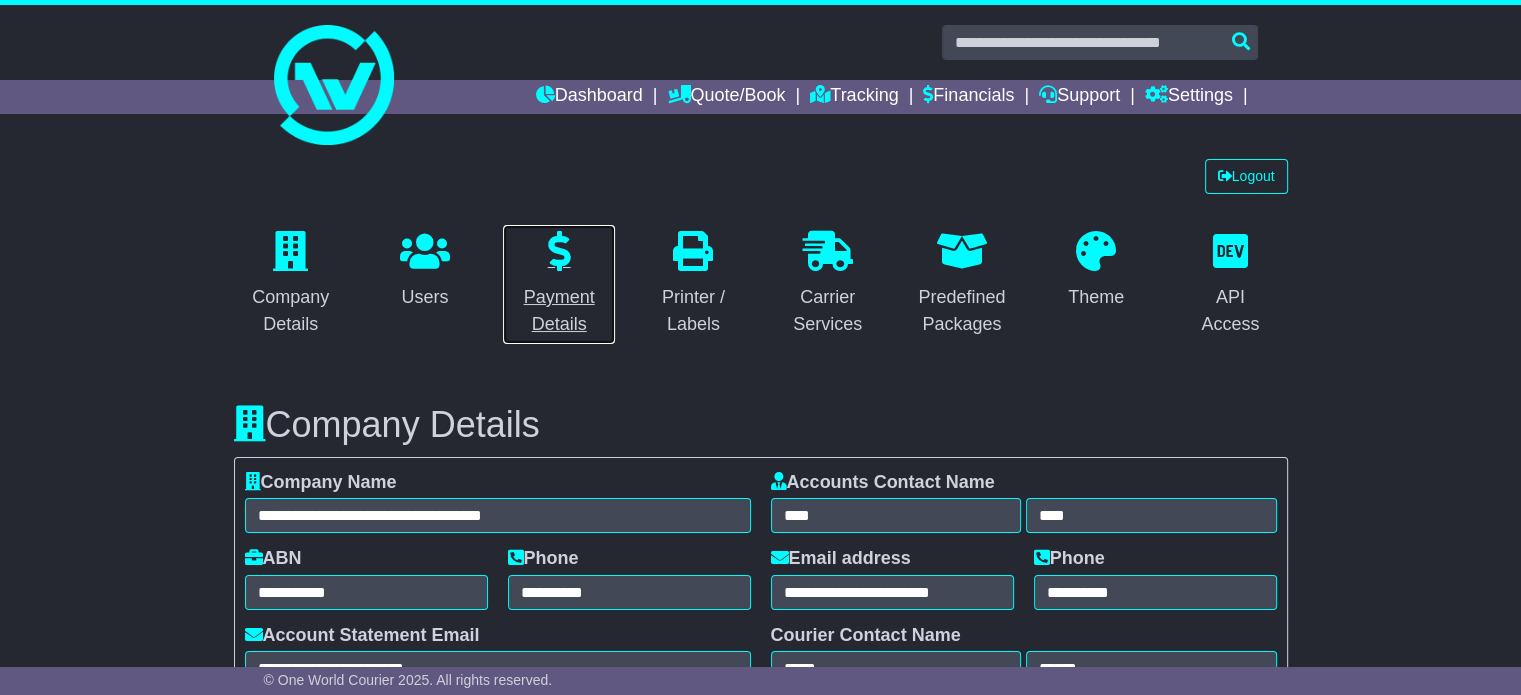 click on "Payment Details" at bounding box center [559, 311] 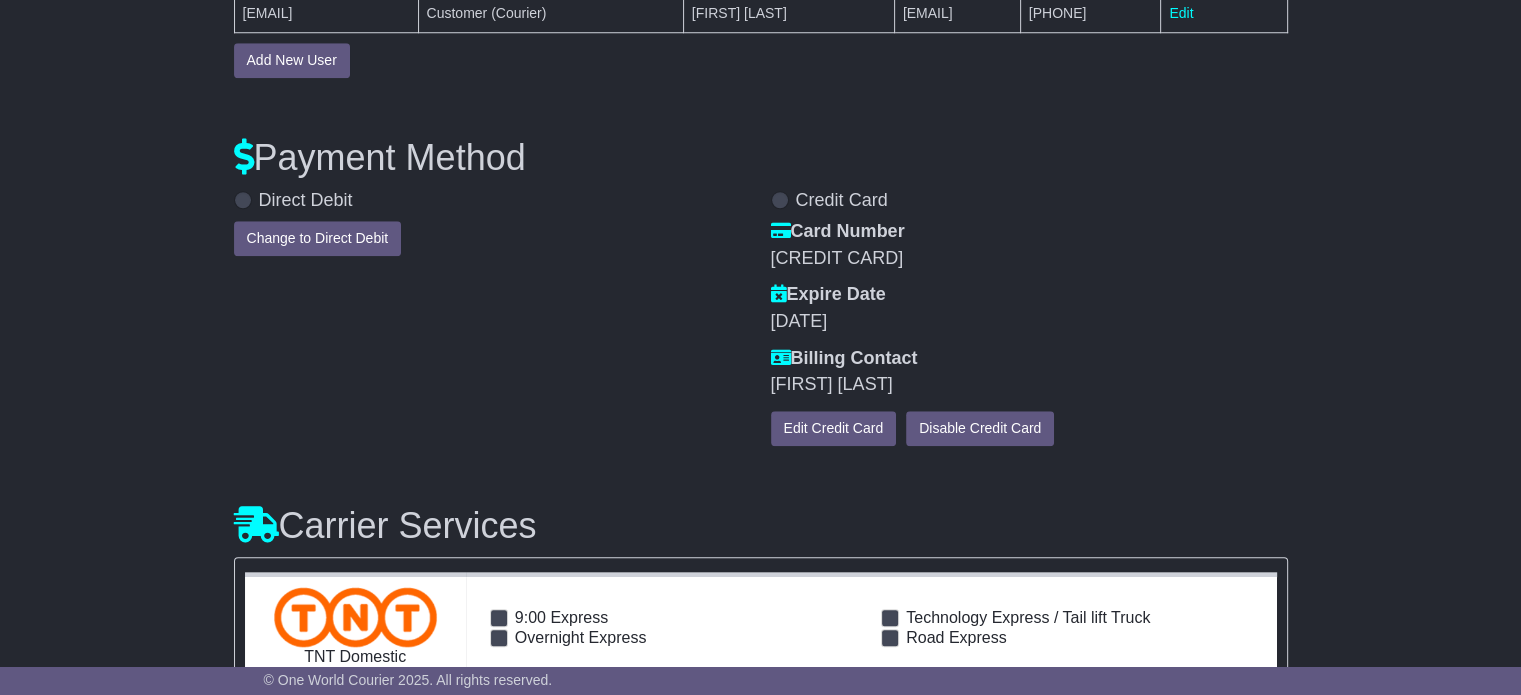 scroll, scrollTop: 1936, scrollLeft: 0, axis: vertical 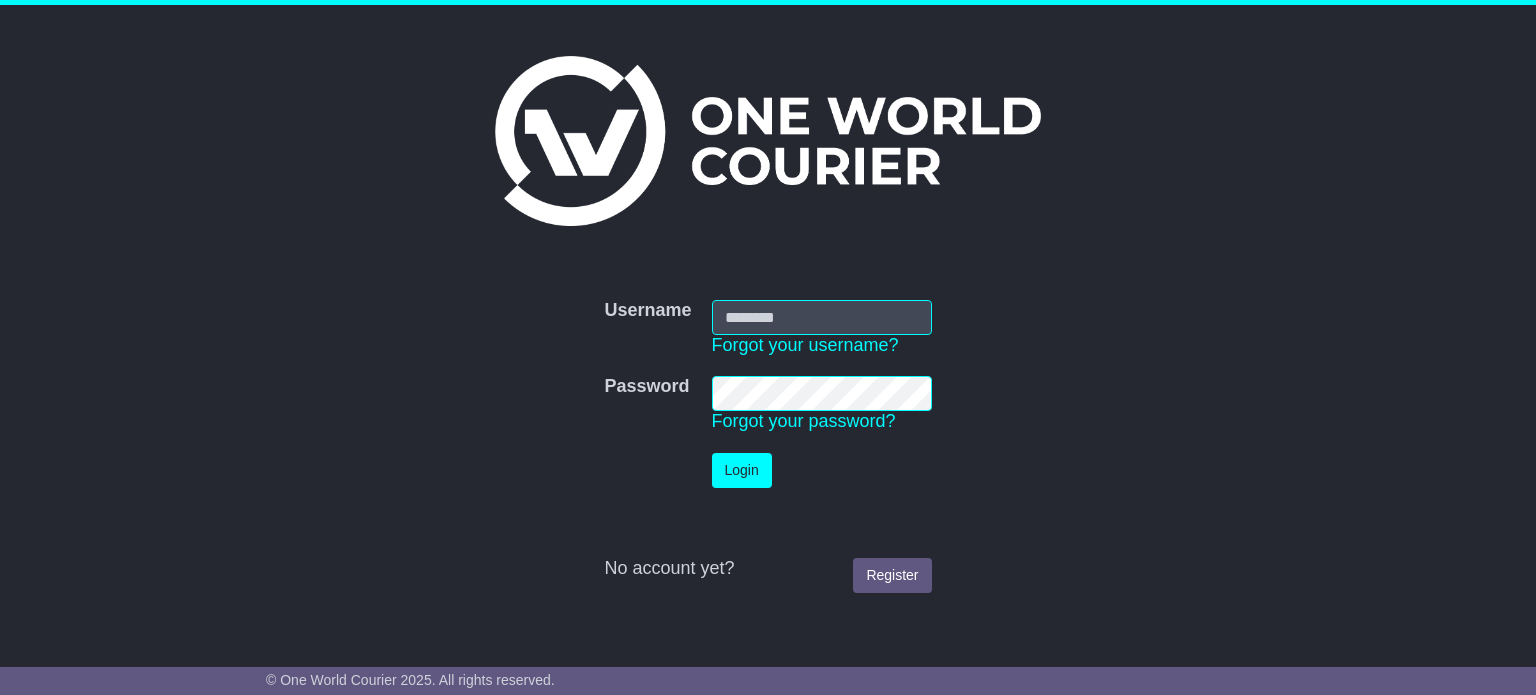 type on "**********" 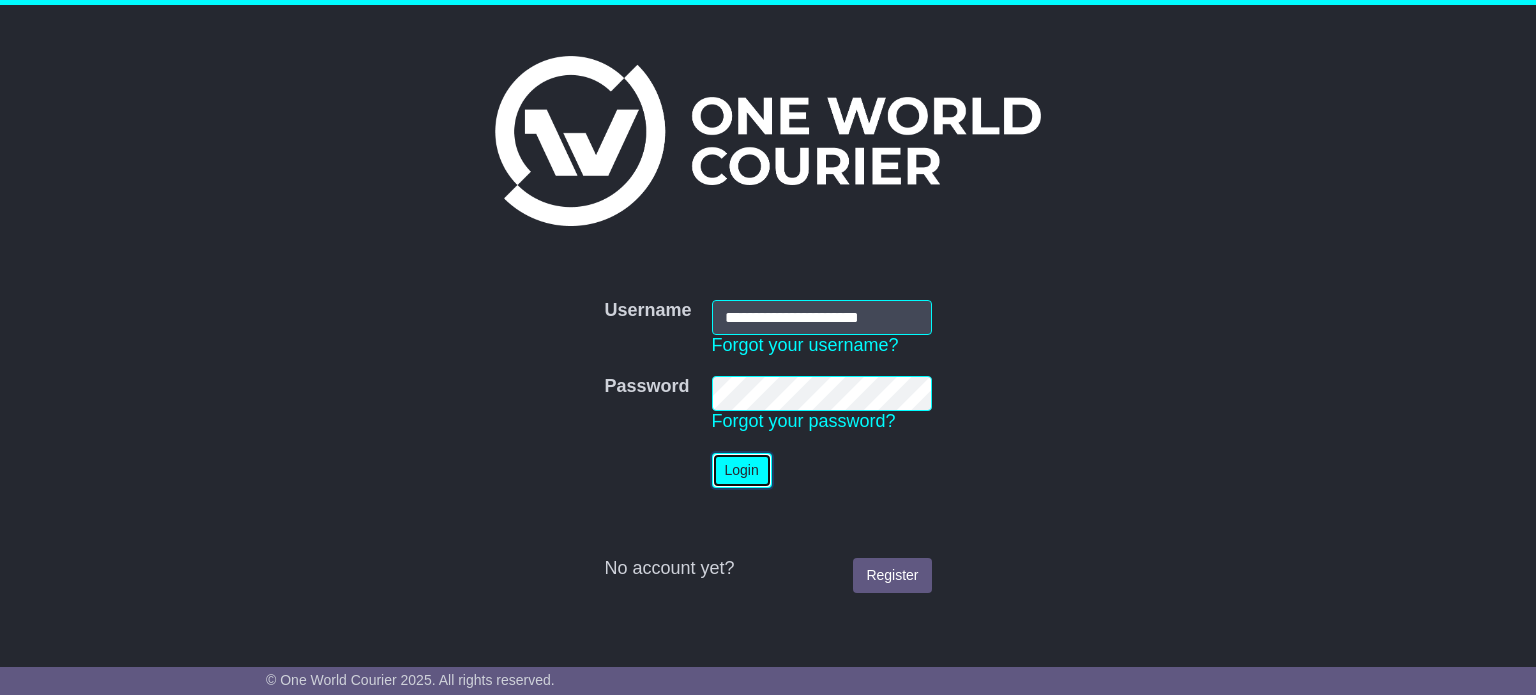 click on "Login" at bounding box center (742, 470) 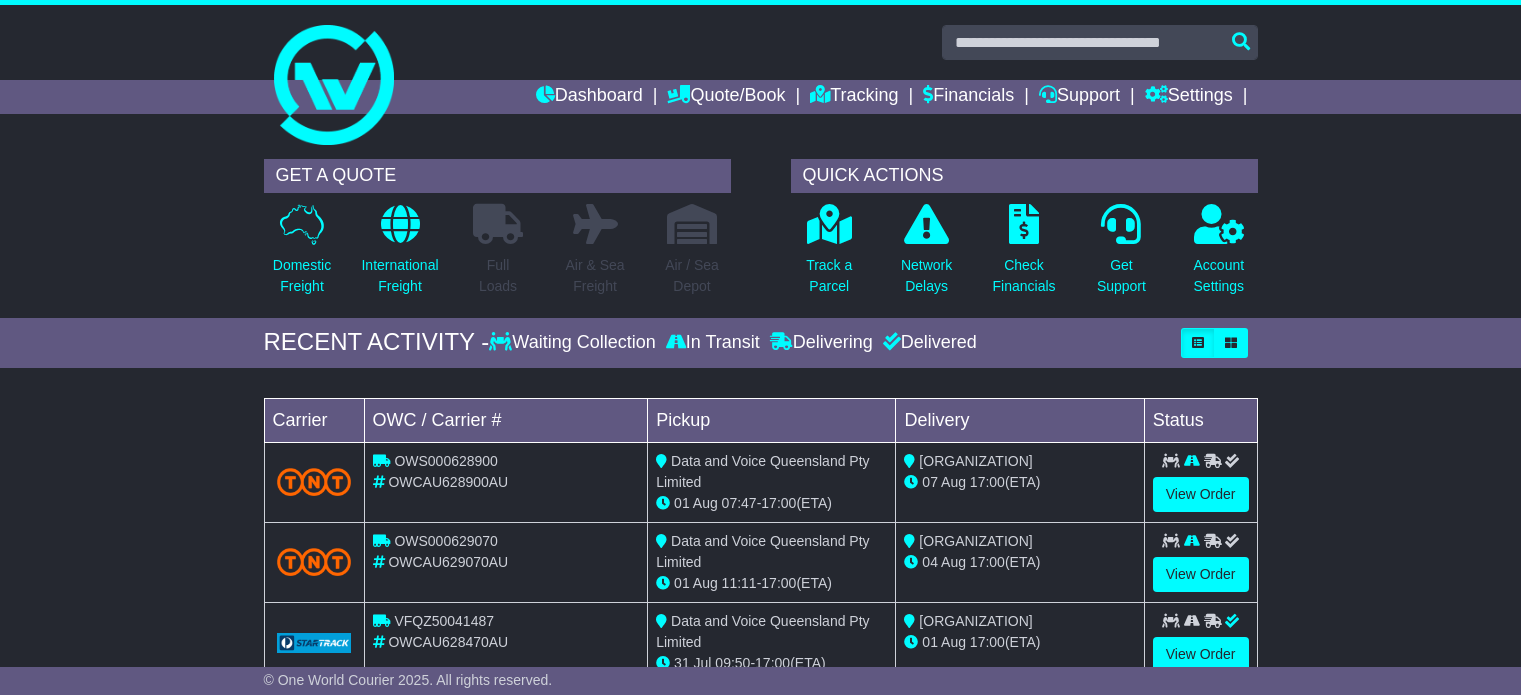 scroll, scrollTop: 0, scrollLeft: 0, axis: both 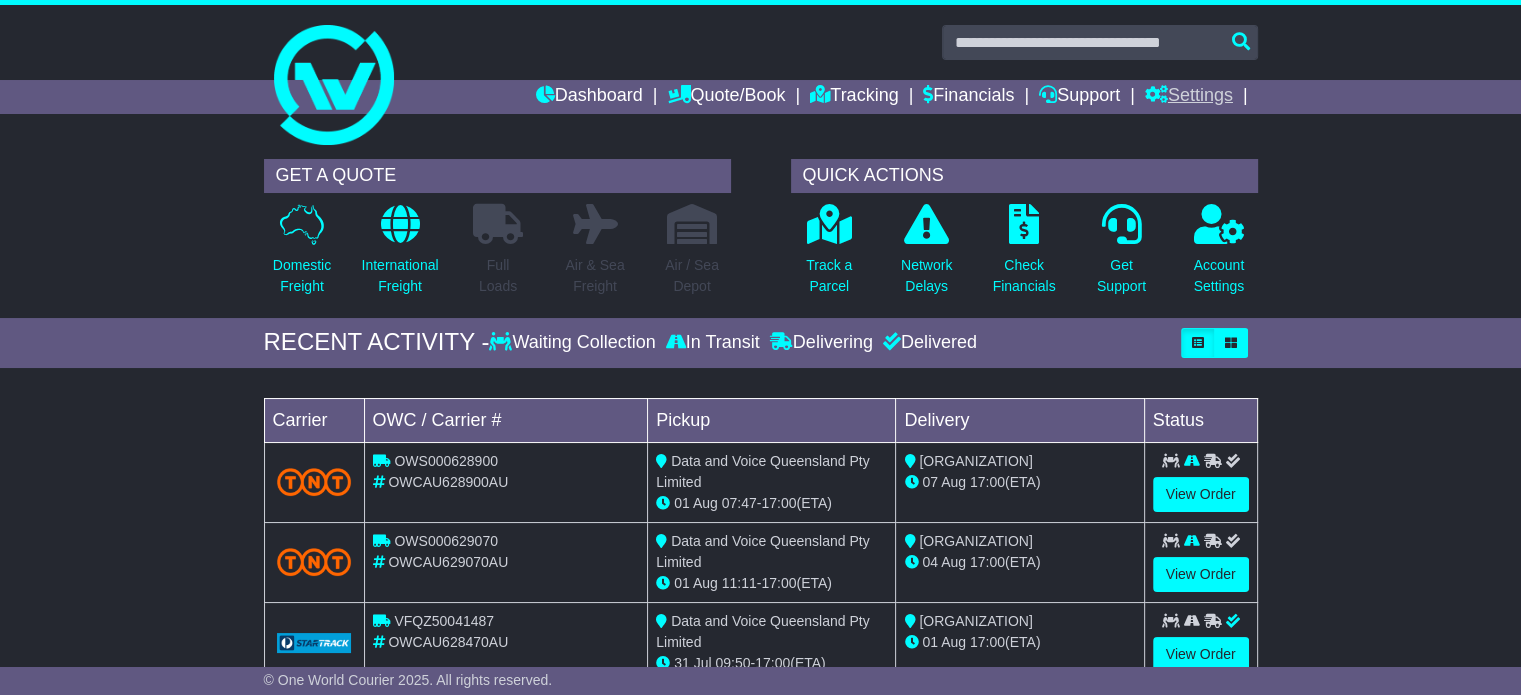 click on "Settings" at bounding box center [1189, 97] 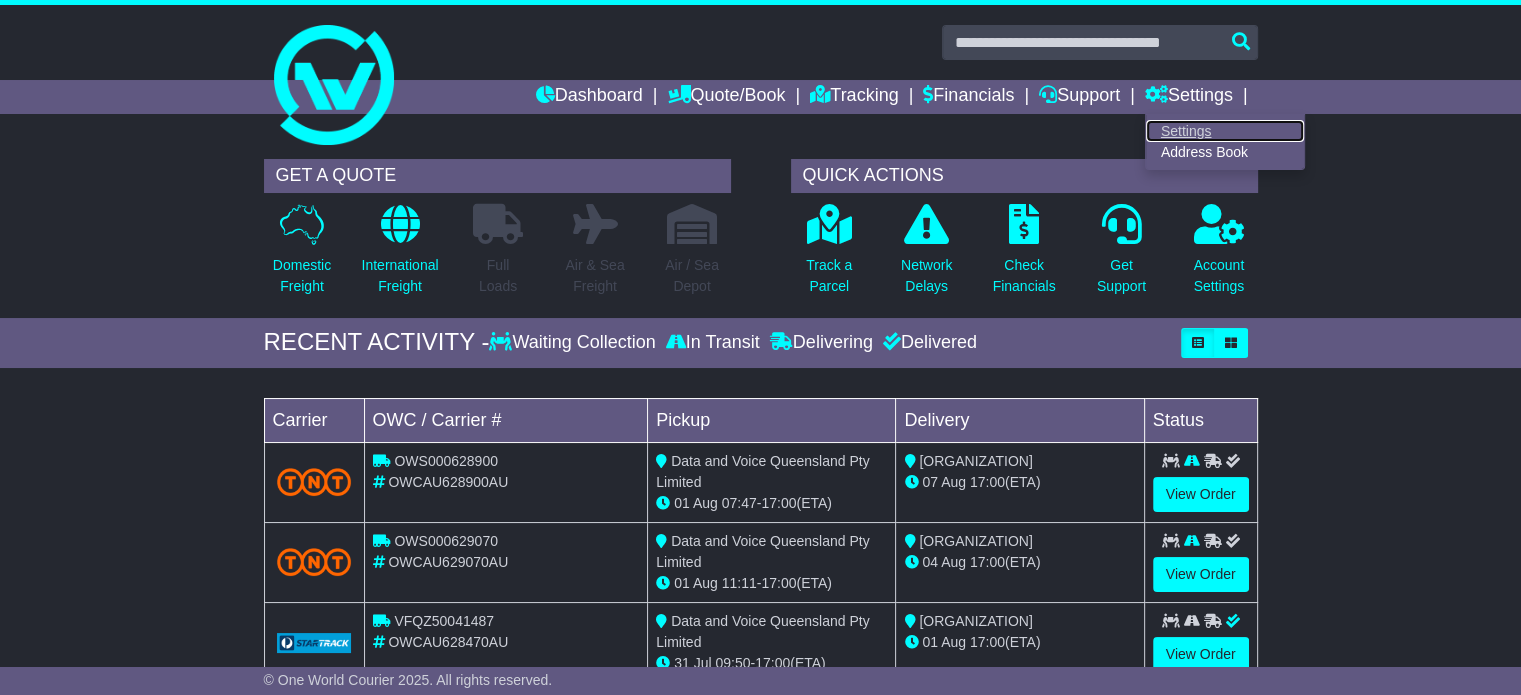 click on "Settings" at bounding box center (1225, 131) 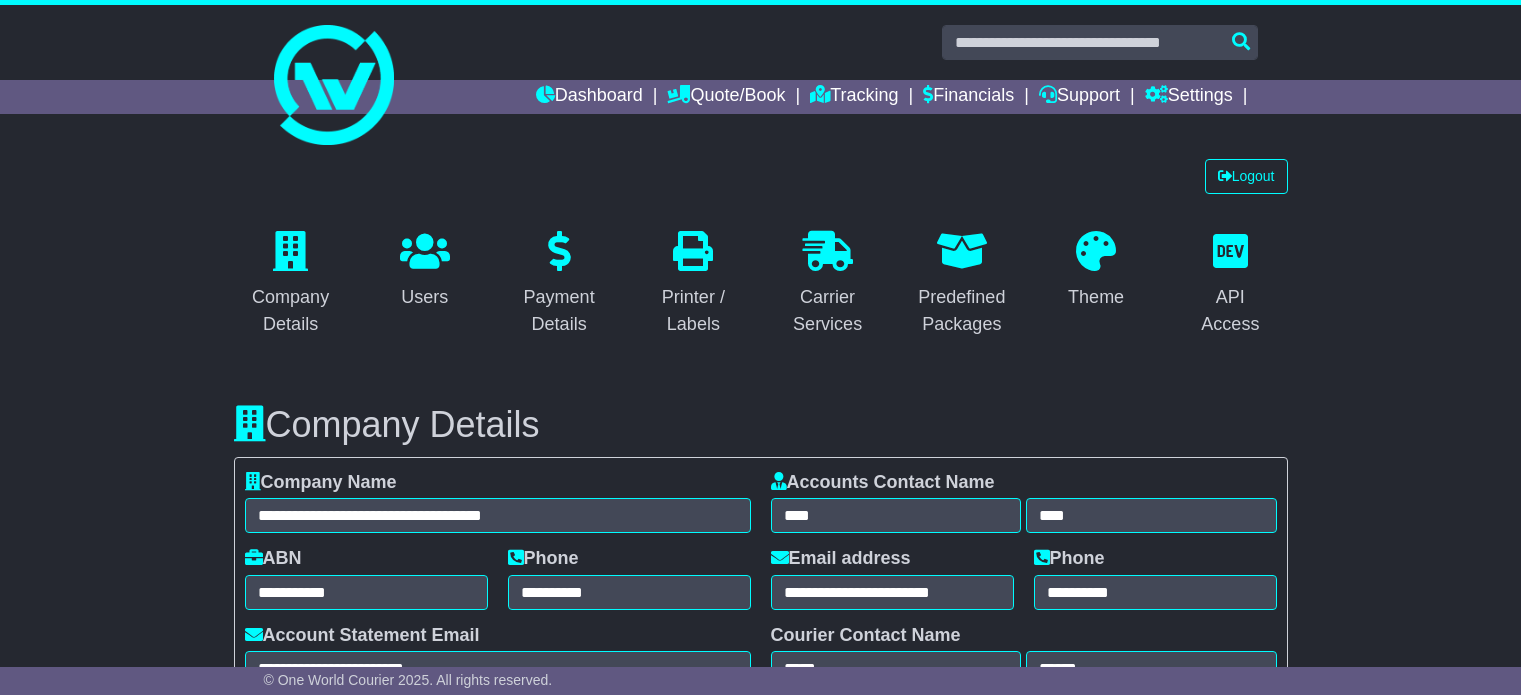 select on "**********" 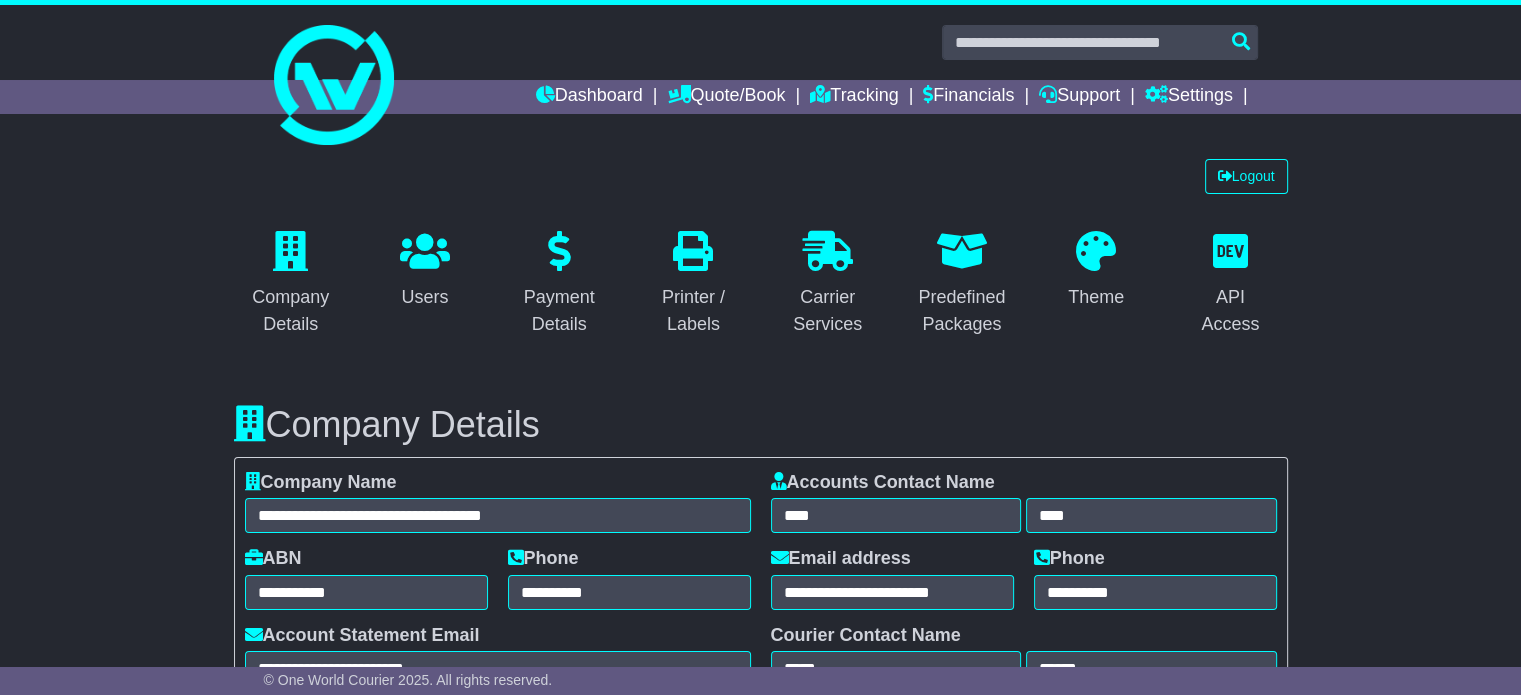 scroll, scrollTop: 0, scrollLeft: 0, axis: both 